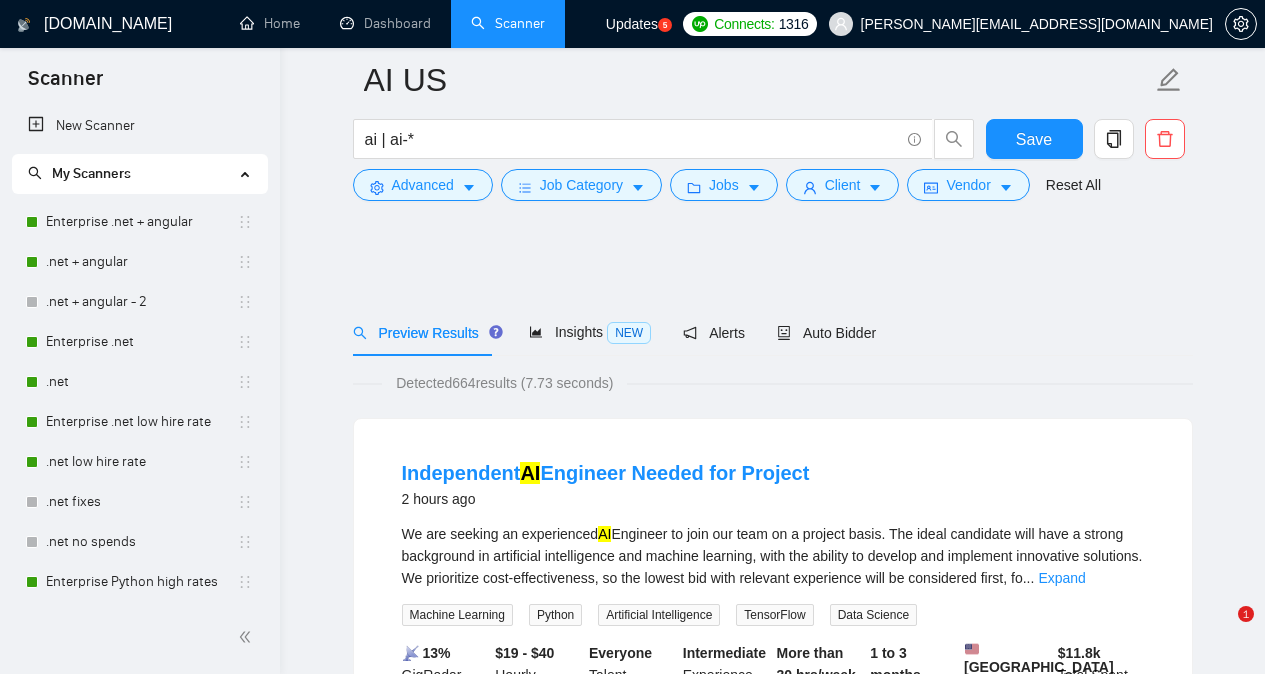 scroll, scrollTop: 2661, scrollLeft: 0, axis: vertical 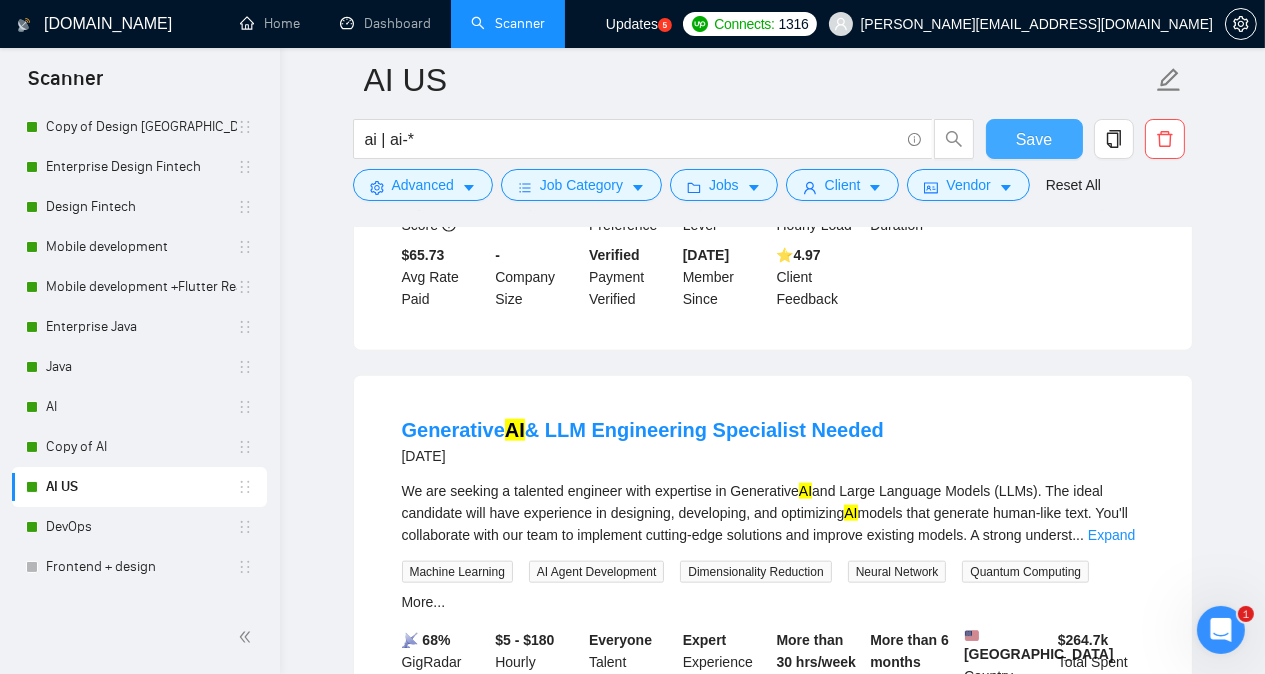 click on "Save" at bounding box center [1034, 139] 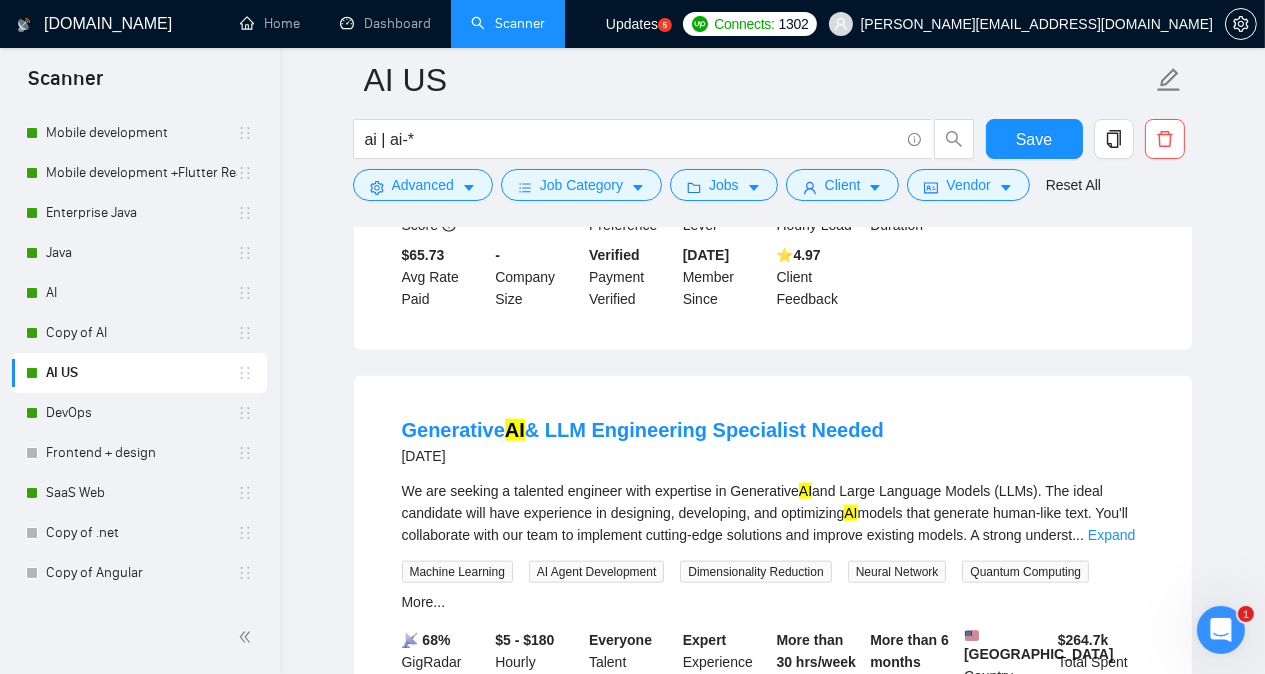 scroll, scrollTop: 1614, scrollLeft: 0, axis: vertical 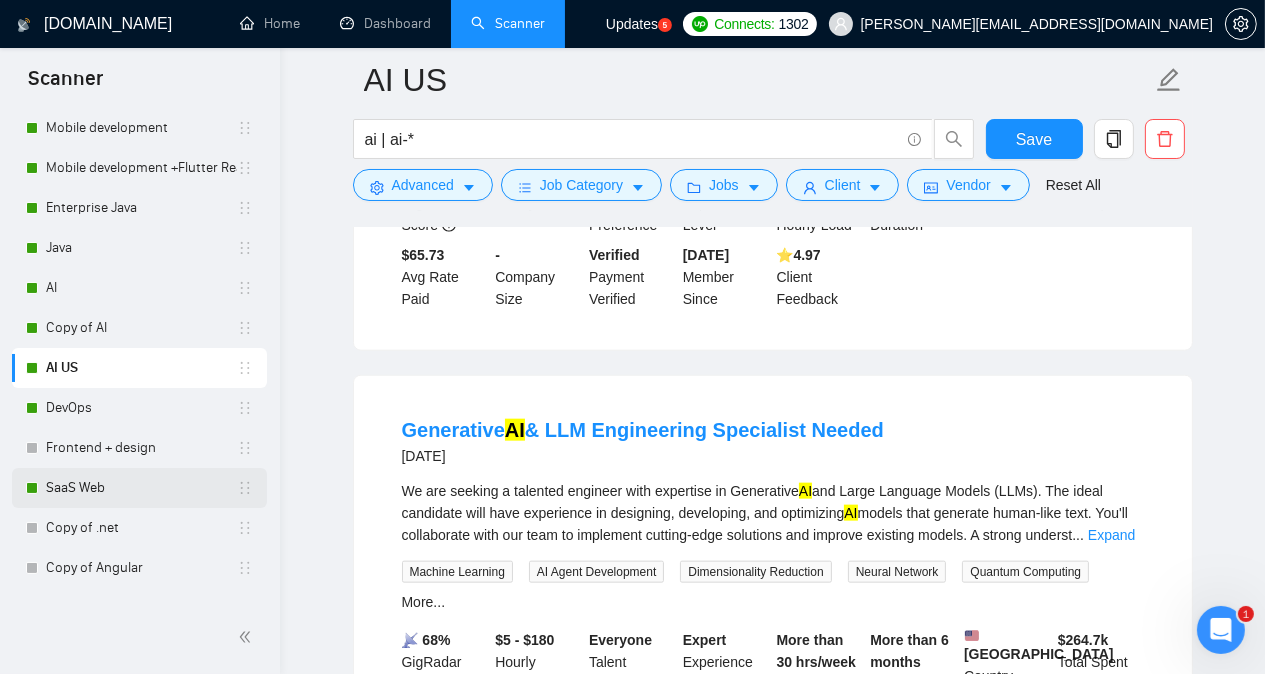 click on "SaaS Web" at bounding box center (141, 488) 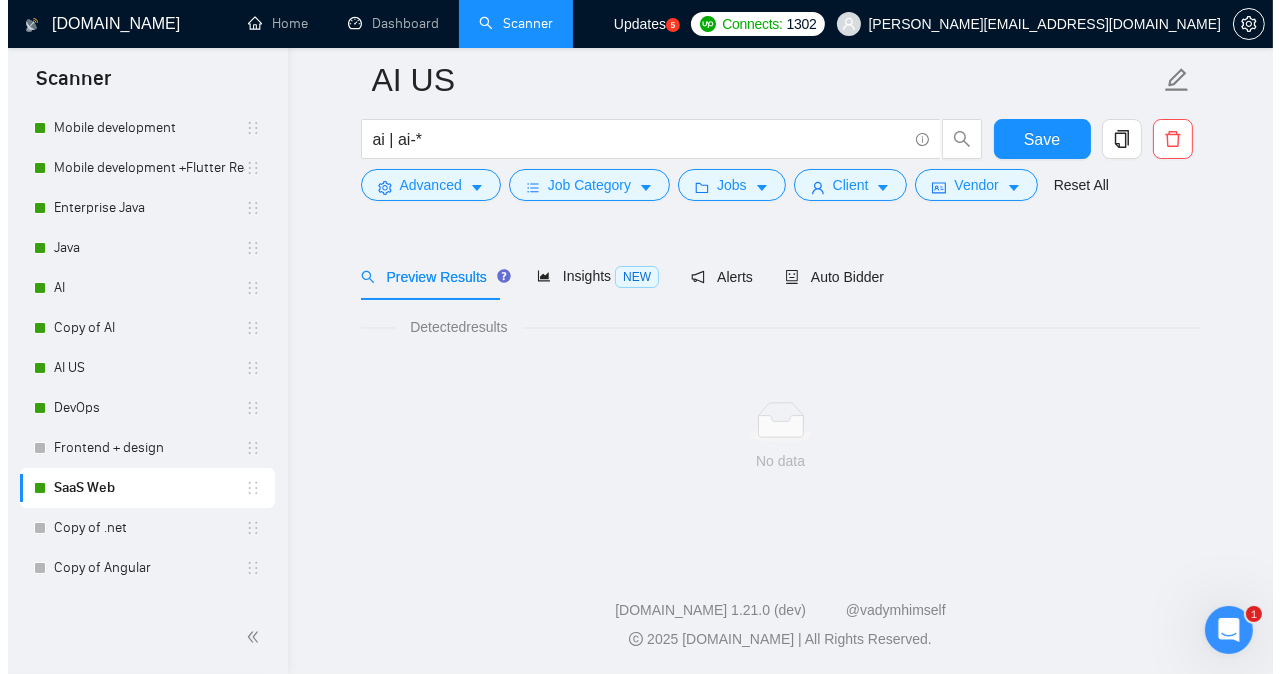 scroll, scrollTop: 55, scrollLeft: 0, axis: vertical 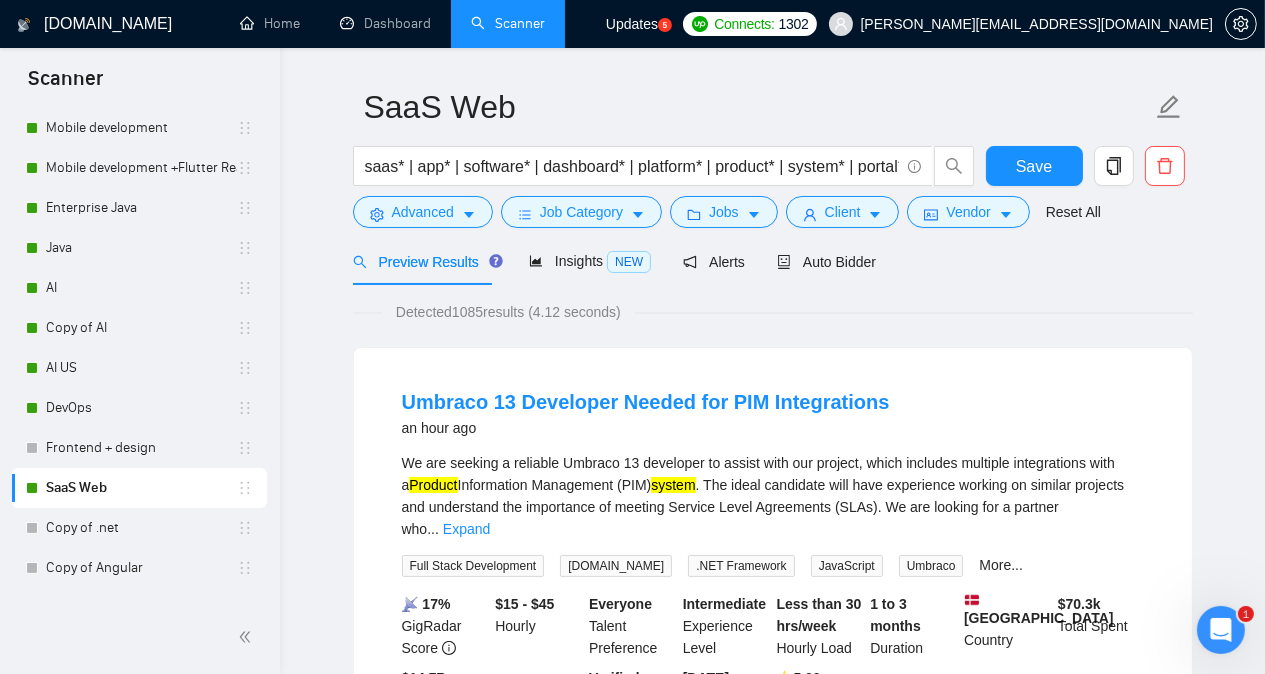 click on "We are seeking a reliable Umbraco 13 developer to assist with our project, which includes multiple integrations with a  Product  Information Management (PIM)  system . The ideal candidate will have experience working on similar projects and understand the importance of meeting Service Level Agreements (SLAs). We are looking for a partner who  ... Expand" at bounding box center [773, 496] 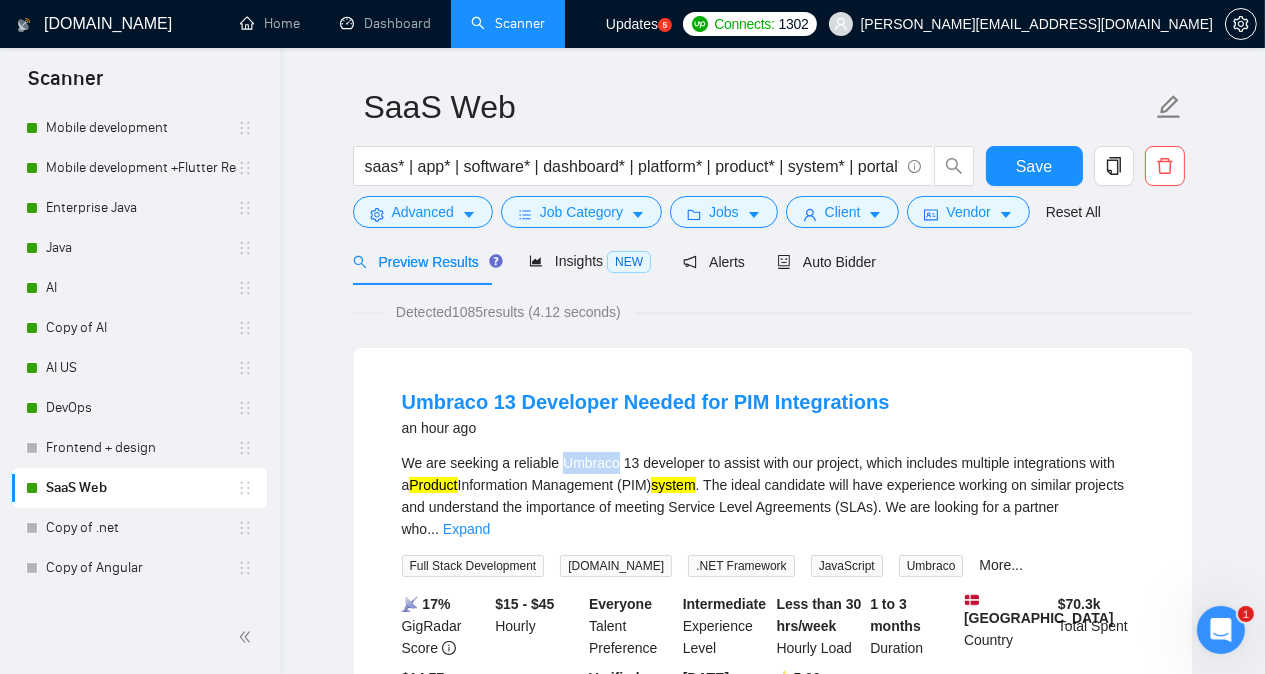 click on "We are seeking a reliable Umbraco 13 developer to assist with our project, which includes multiple integrations with a  Product  Information Management (PIM)  system . The ideal candidate will have experience working on similar projects and understand the importance of meeting Service Level Agreements (SLAs). We are looking for a partner who  ... Expand" at bounding box center [773, 496] 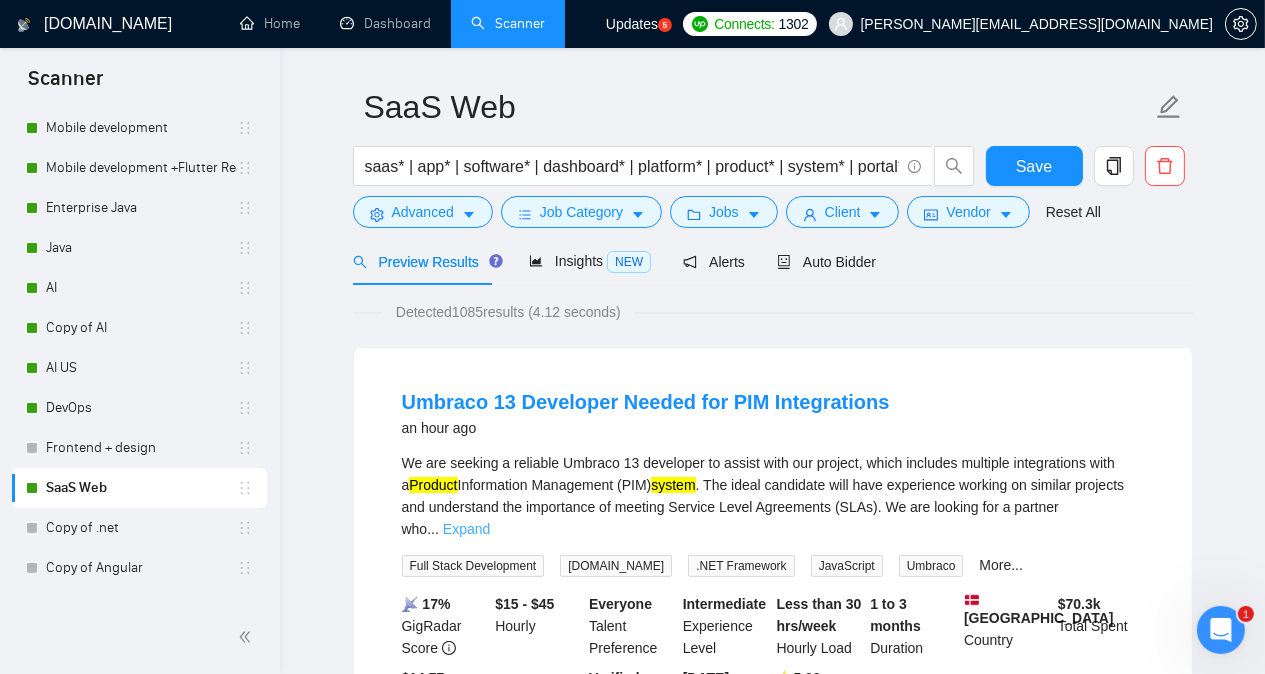 click on "Expand" at bounding box center (466, 529) 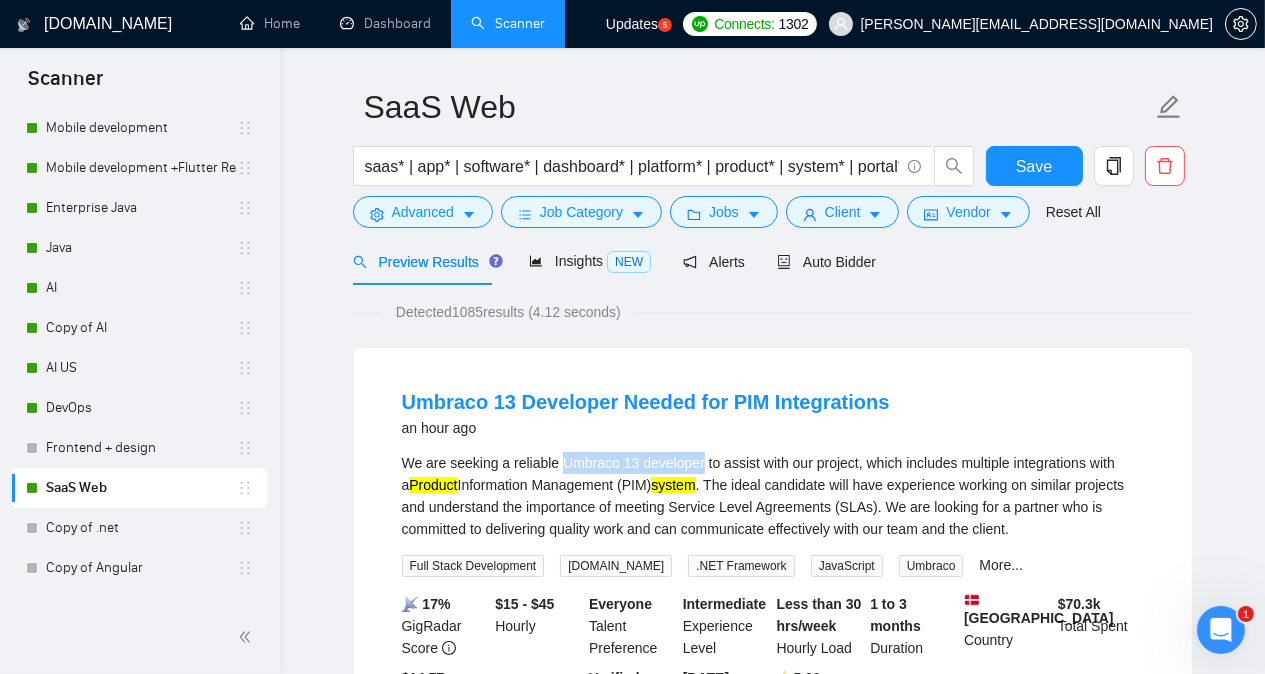 drag, startPoint x: 559, startPoint y: 460, endPoint x: 699, endPoint y: 458, distance: 140.01428 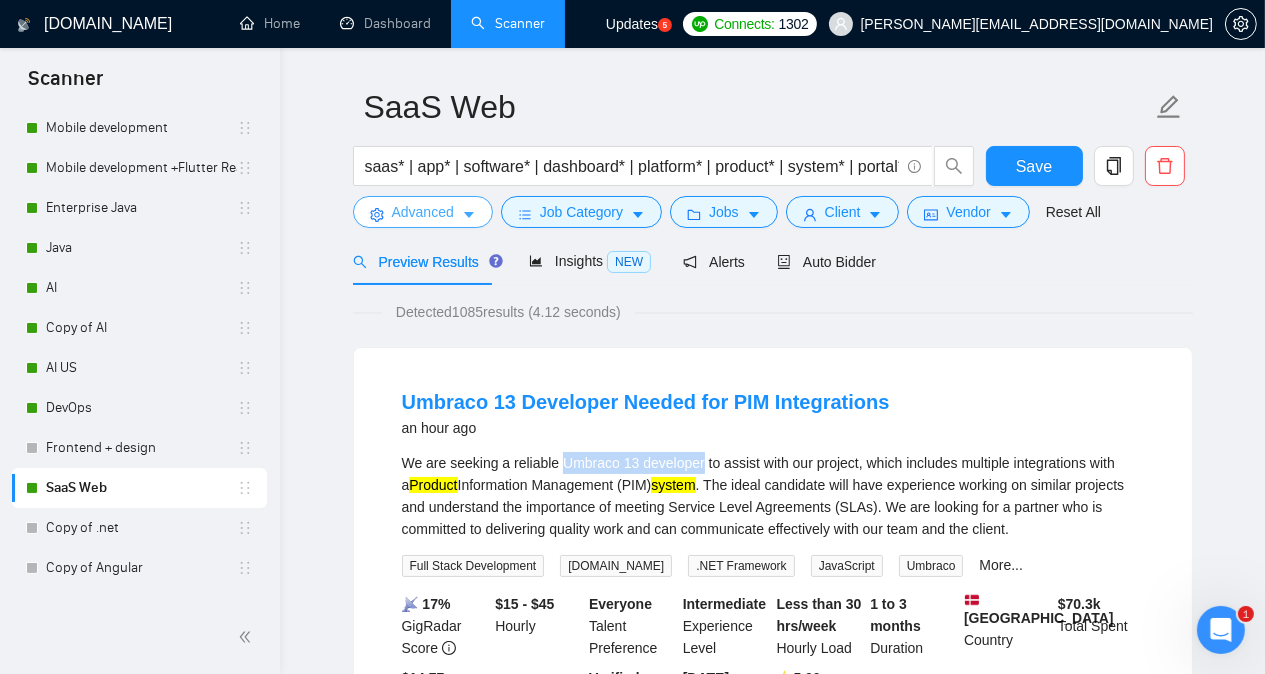 click on "Advanced" at bounding box center [423, 212] 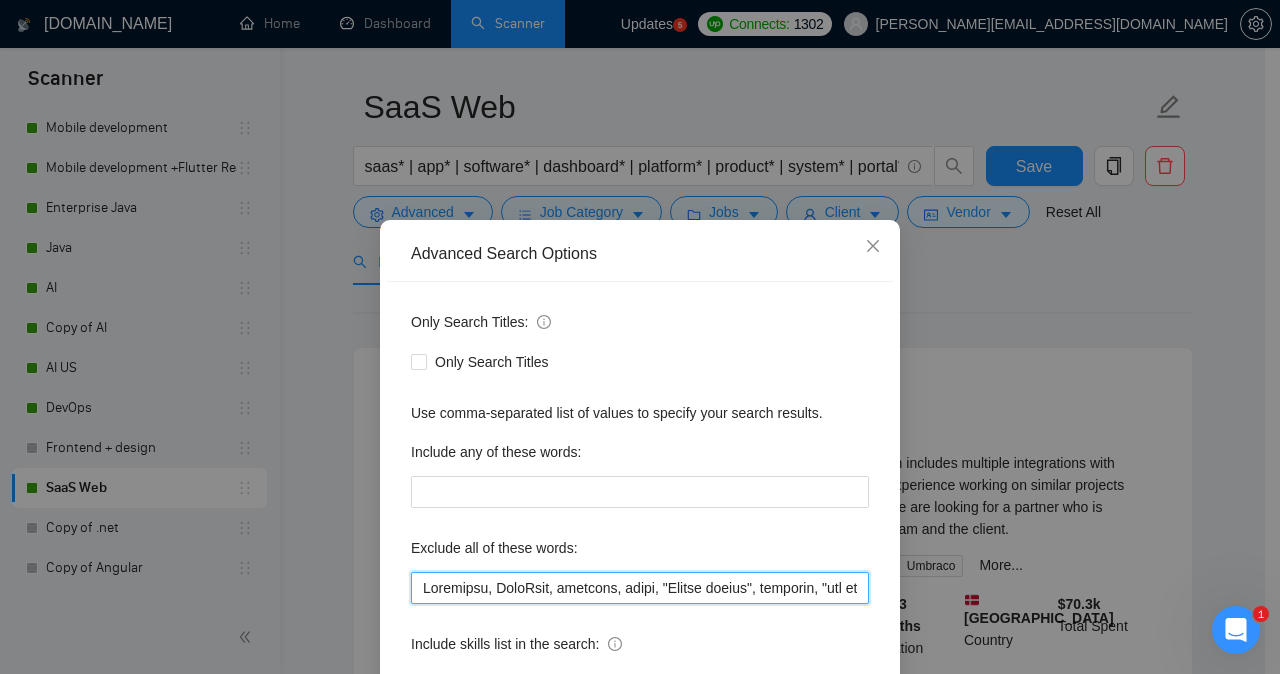click at bounding box center (640, 588) 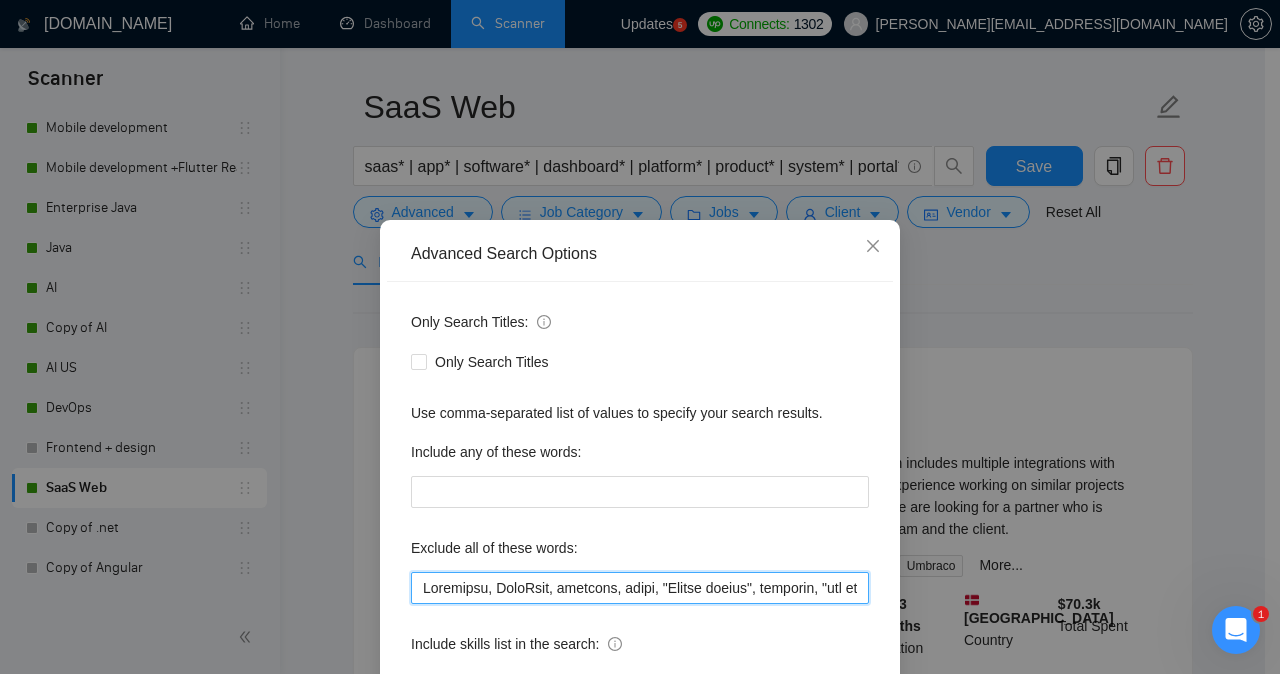 paste on "Umbraco 13 developer" 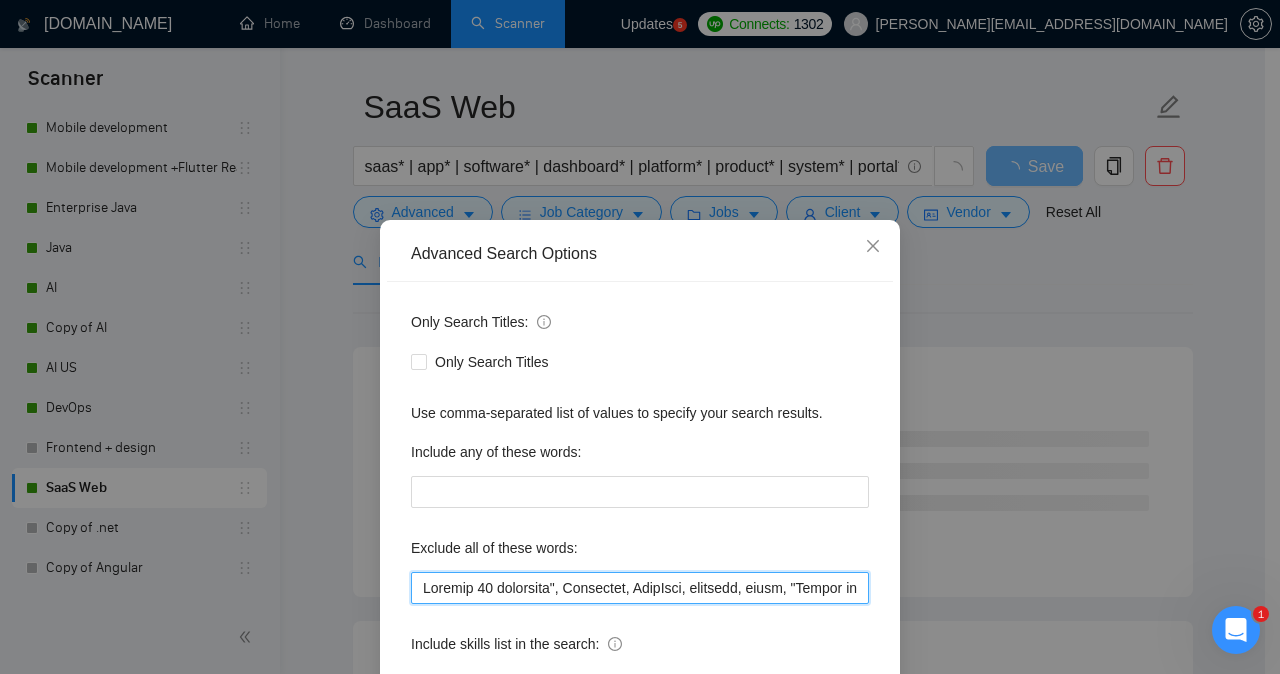 click at bounding box center (640, 588) 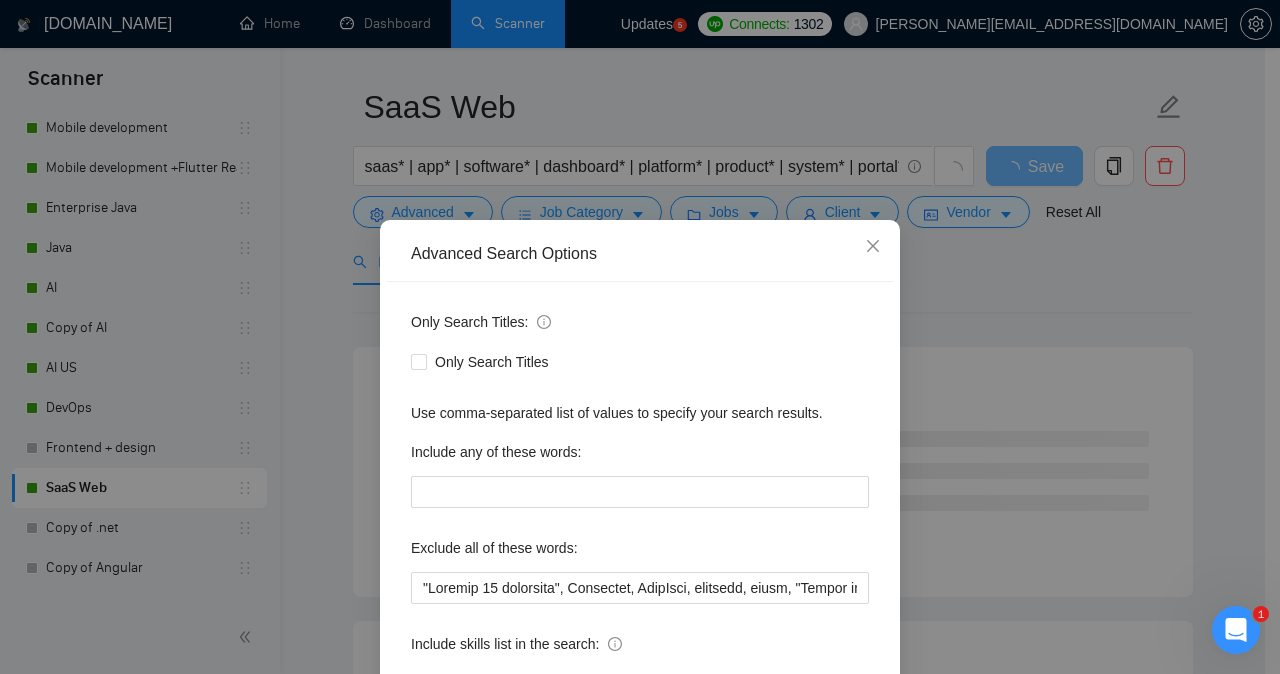 scroll, scrollTop: 157, scrollLeft: 0, axis: vertical 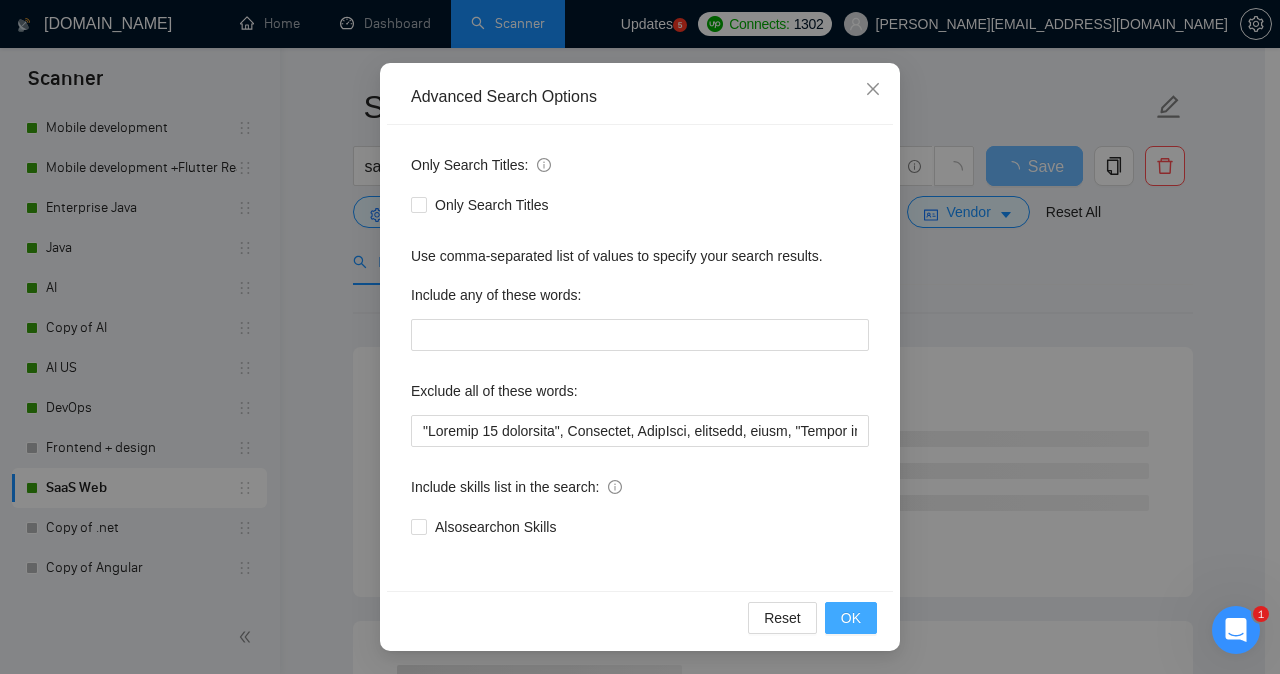 click on "OK" at bounding box center (851, 618) 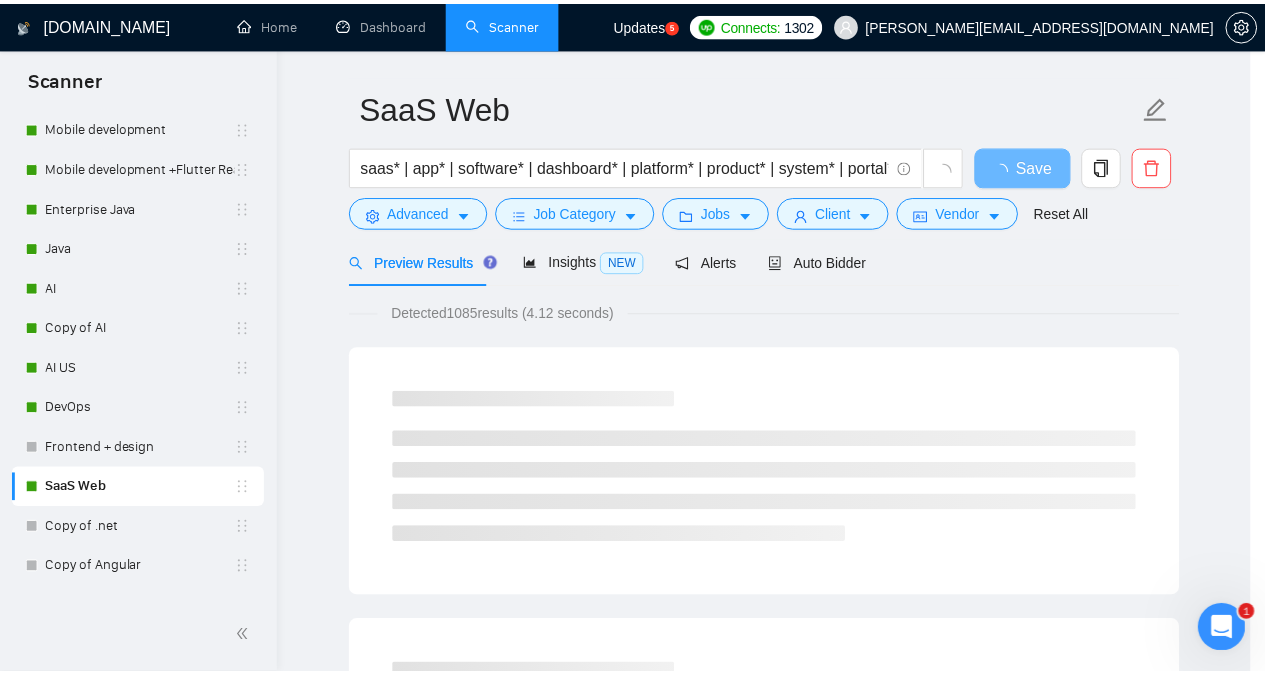 scroll, scrollTop: 57, scrollLeft: 0, axis: vertical 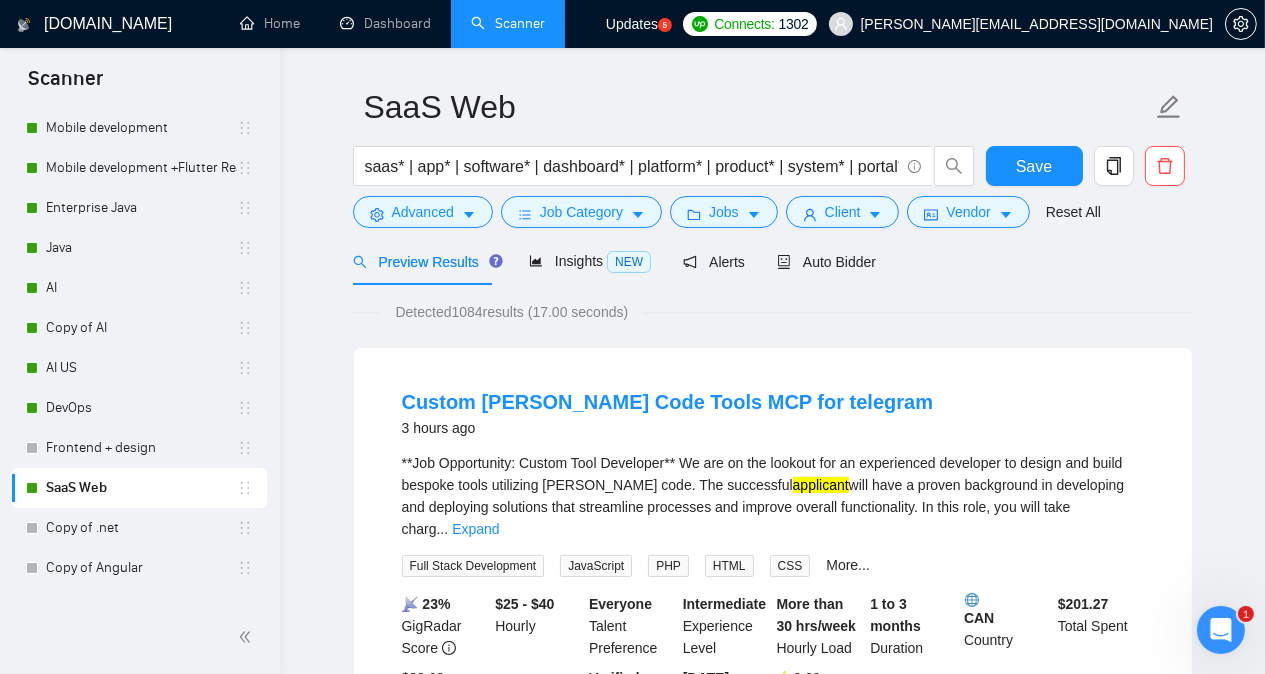 click on "Custom [PERSON_NAME] Code Tools MCP for telegram 3 hours ago **Job Opportunity: Custom Tool Developer**
We are on the lookout for an experienced developer to design and build bespoke tools utilizing [PERSON_NAME] code. The successful  applicant  will have a proven background in developing and deploying solutions that streamline processes and improve overall functionality.
In this role, you will take charg ... Expand Full Stack Development JavaScript PHP HTML CSS More... 📡   23% GigRadar Score   $25 - $40 Hourly Everyone Talent Preference Intermediate Experience Level More than 30 hrs/week Hourly Load 1 to 3 months Duration   CAN Country $ 201.27 Total Spent $20.00 Avg Rate Paid - Company Size Verified Payment Verified [DATE] Member Since ⭐️  0.00 Client Feedback" at bounding box center [773, 560] 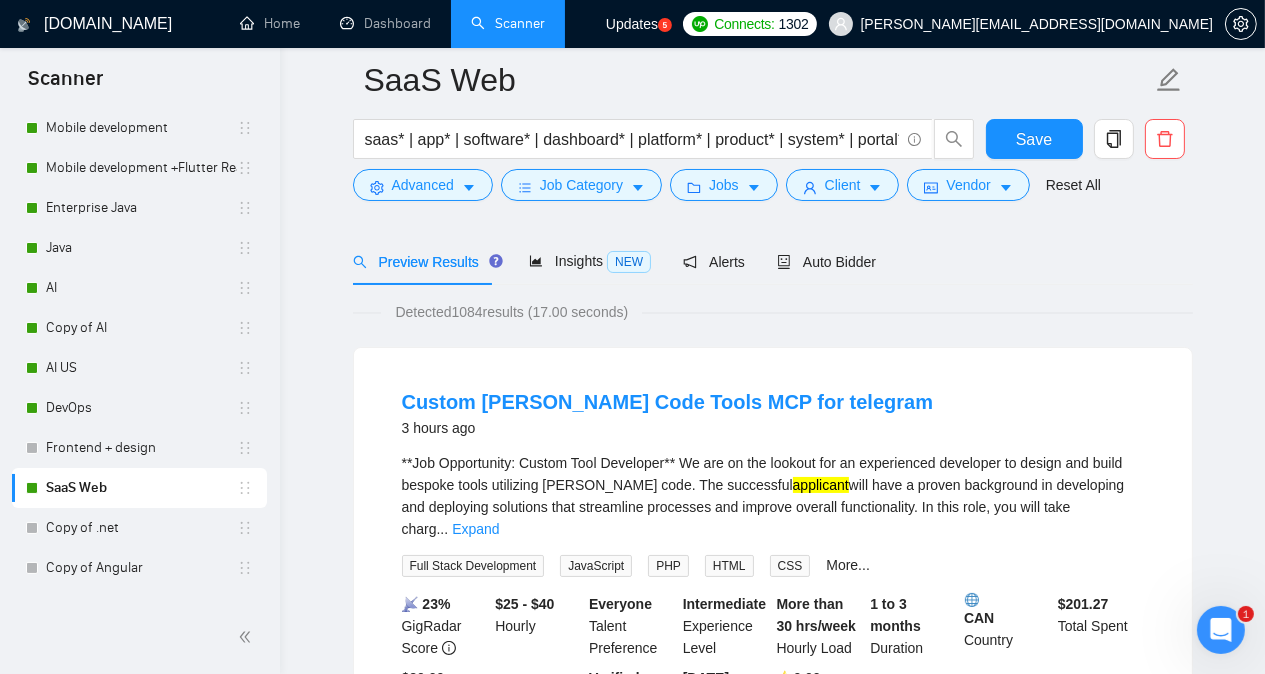 scroll, scrollTop: 95, scrollLeft: 0, axis: vertical 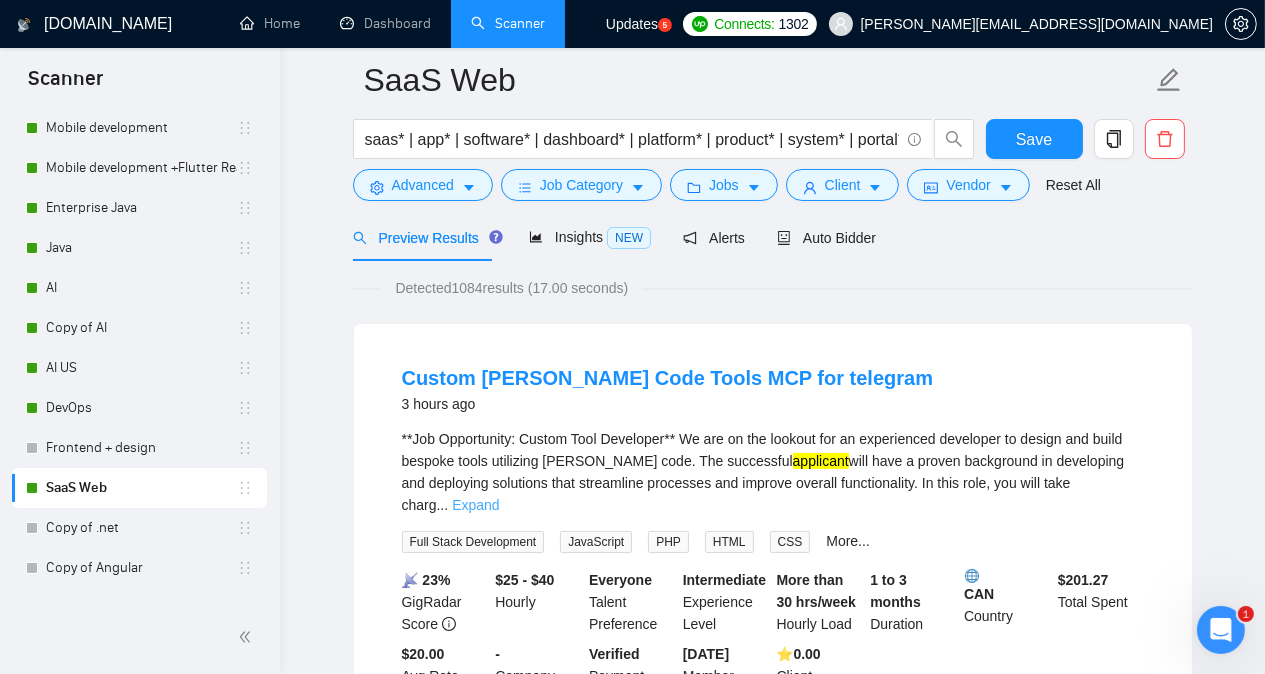 click on "Expand" at bounding box center (475, 505) 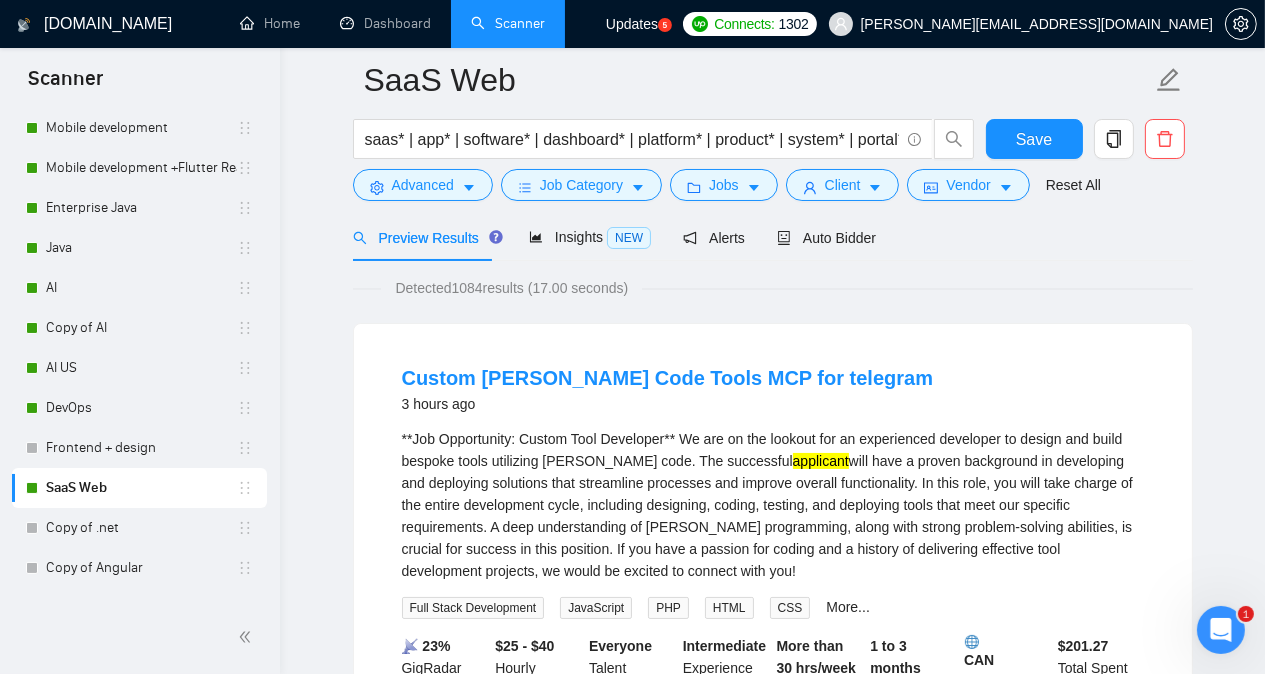 click on "[DOMAIN_NAME] Home Dashboard Scanner Updates
5
Connects: 1302 [PERSON_NAME][EMAIL_ADDRESS][DOMAIN_NAME] SaaS Web saas* | app* | software* | dashboard* | platform* | product* | system* | portal* | marketplace* | web | fullstack* | full-stack* | "full stack" Save Advanced   Job Category   Jobs   Client   Vendor   Reset All Preview Results Insights NEW Alerts Auto Bidder Detected   1084  results   (17.00 seconds) Custom [PERSON_NAME] Code Tools MCP for telegram 3 hours ago **Job Opportunity: Custom Tool Developer**
We are on the lookout for an experienced developer to design and build bespoke tools utilizing [PERSON_NAME] code. The successful  applicant Full Stack Development JavaScript PHP HTML CSS More... 📡   23% GigRadar Score   $25 - $40 Hourly Everyone Talent Preference Intermediate Experience Level More than 30 hrs/week Hourly Load 1 to 3 months Duration   CAN Country $ 201.27 Total Spent $20.00 Avg Rate Paid - Company Size Verified Payment Verified [DATE] Member Since ⭐️" at bounding box center [772, 2337] 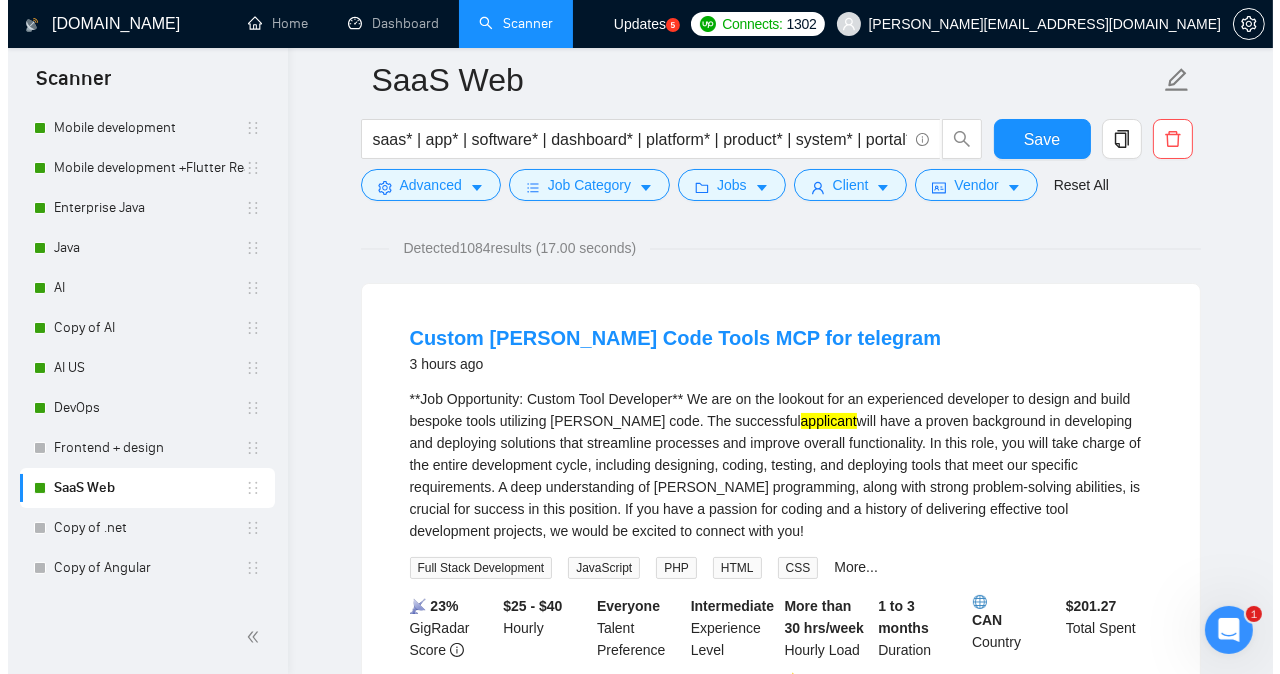scroll, scrollTop: 175, scrollLeft: 0, axis: vertical 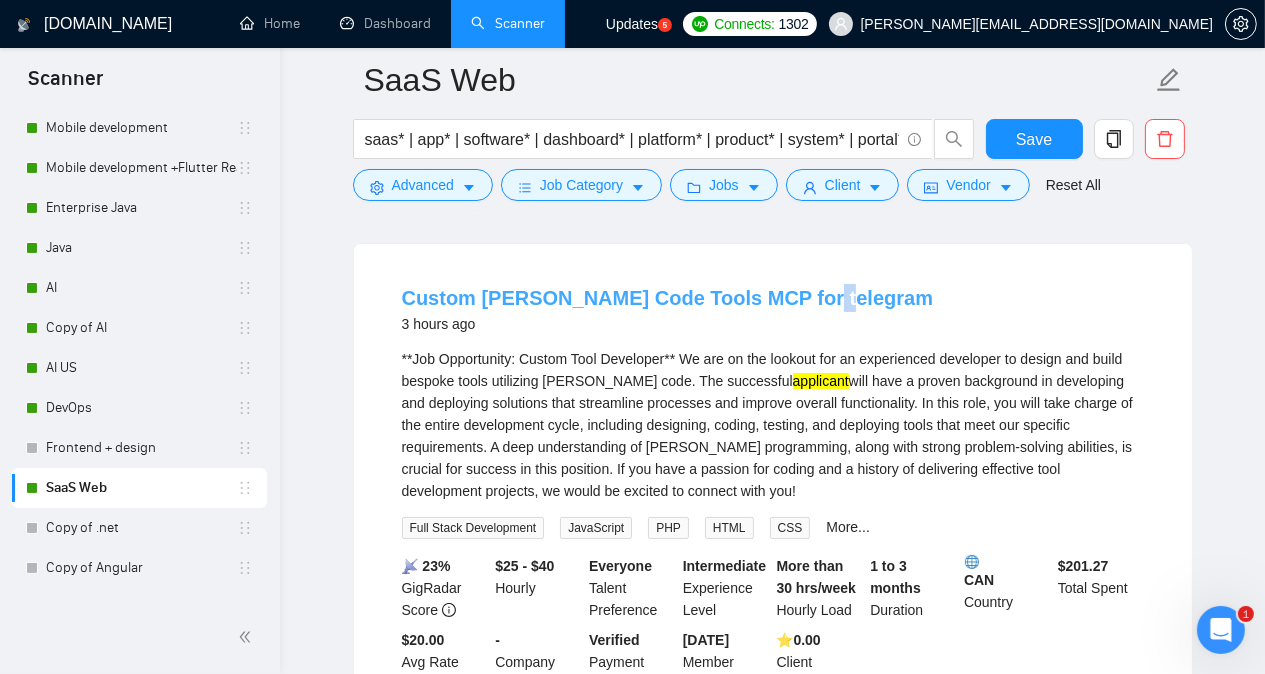 drag, startPoint x: 816, startPoint y: 299, endPoint x: 782, endPoint y: 301, distance: 34.058773 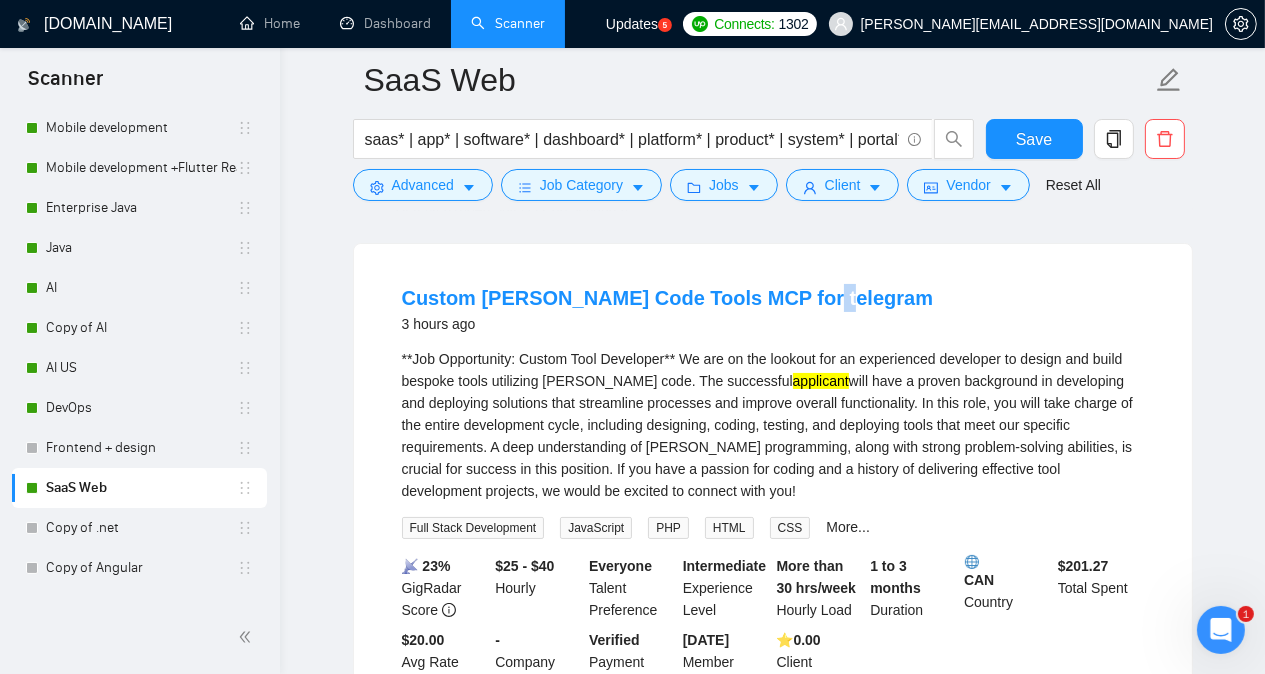 click on "Custom [PERSON_NAME] Code Tools MCP for telegram 3 hours ago" at bounding box center [773, 310] 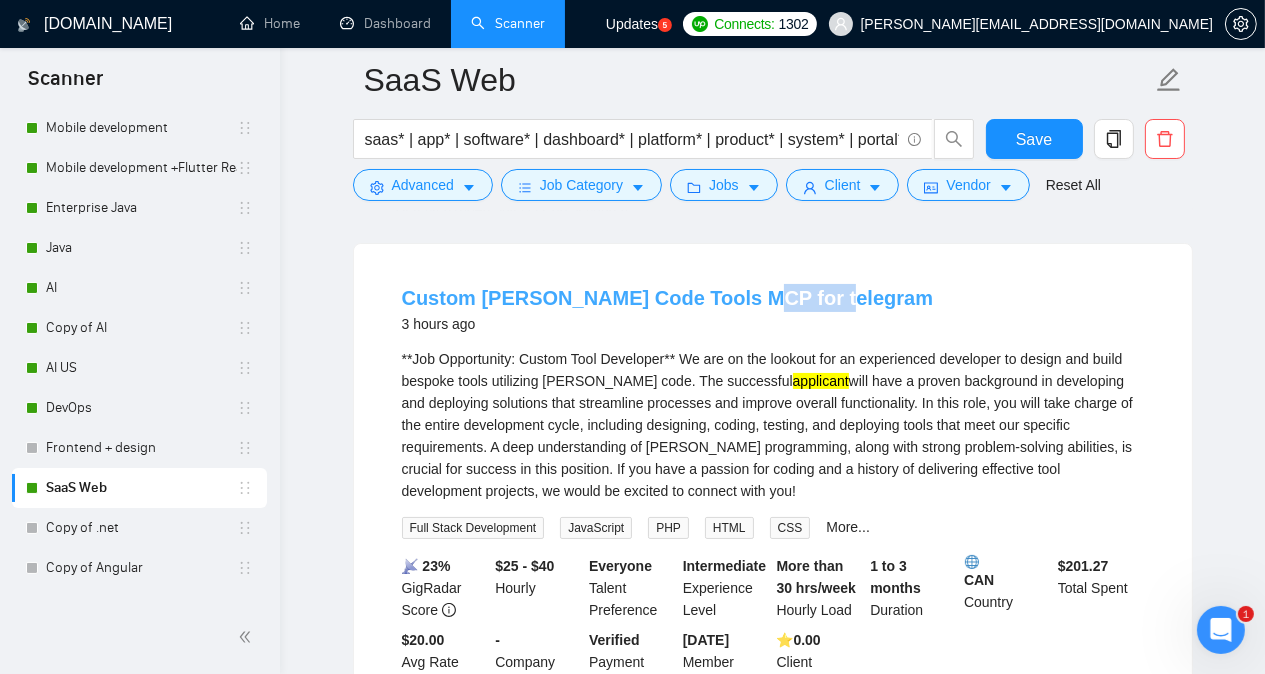 drag, startPoint x: 812, startPoint y: 293, endPoint x: 730, endPoint y: 301, distance: 82.38932 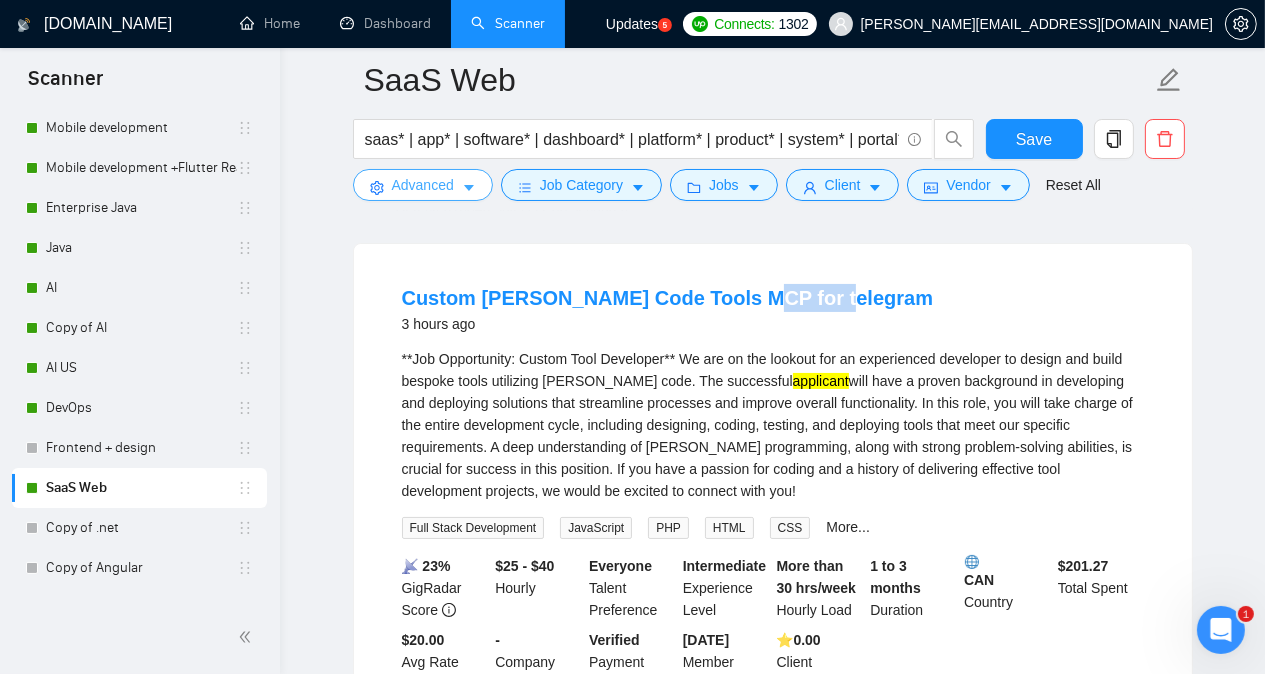 click on "Advanced" at bounding box center (423, 185) 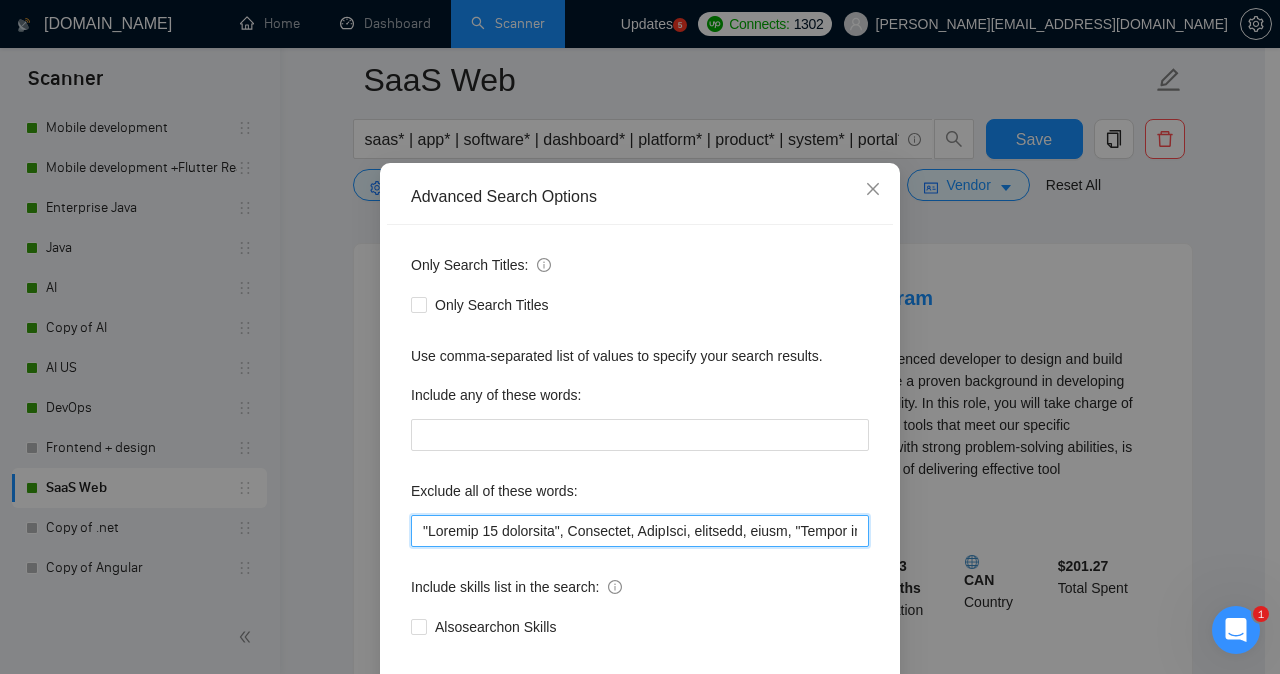 click at bounding box center (640, 531) 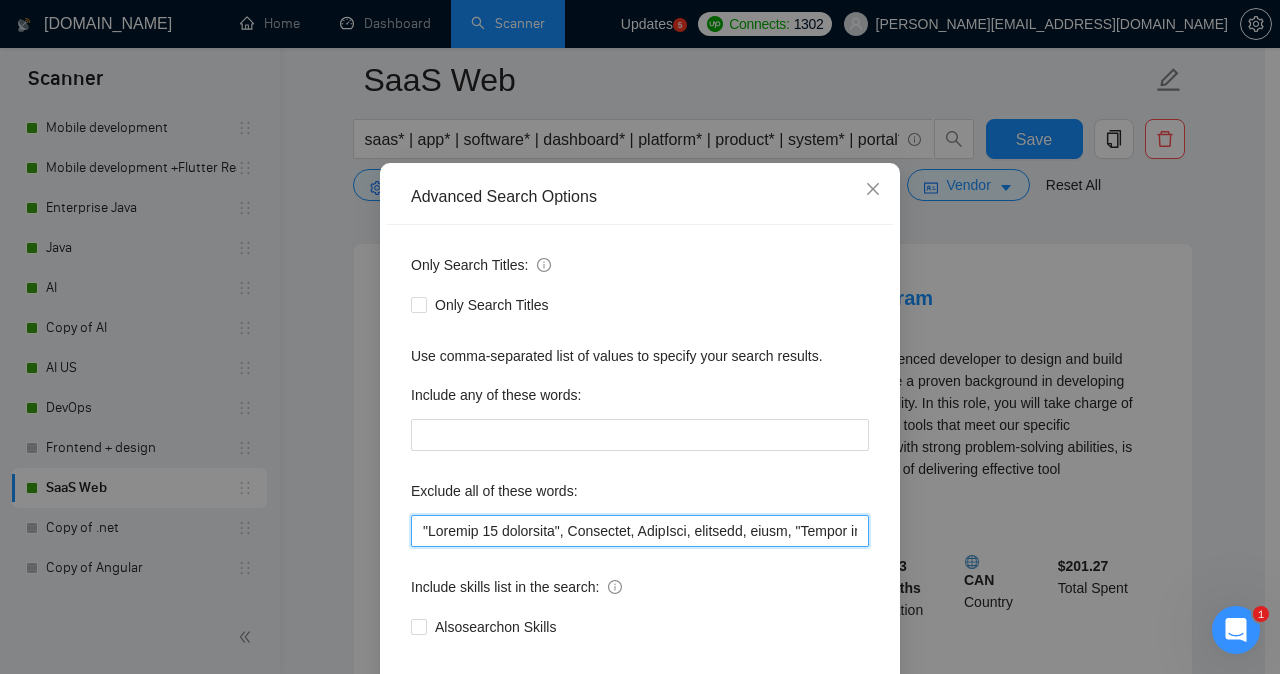 paste on "telegram" 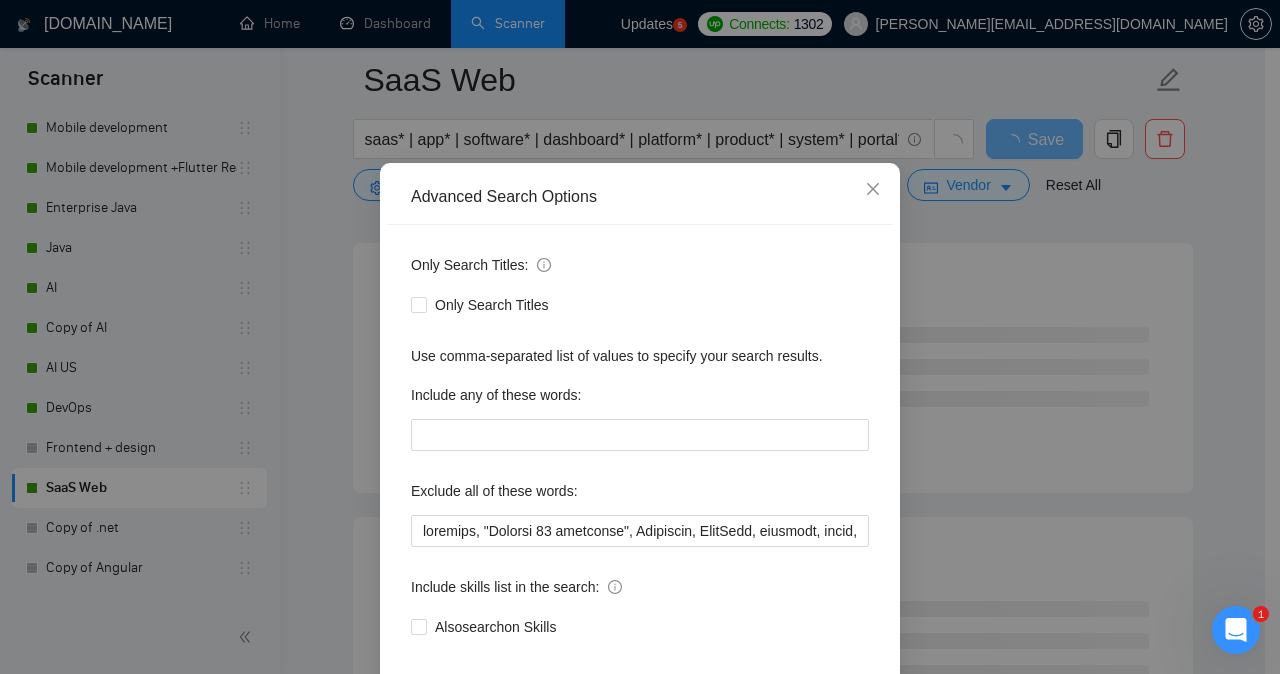 scroll, scrollTop: 157, scrollLeft: 0, axis: vertical 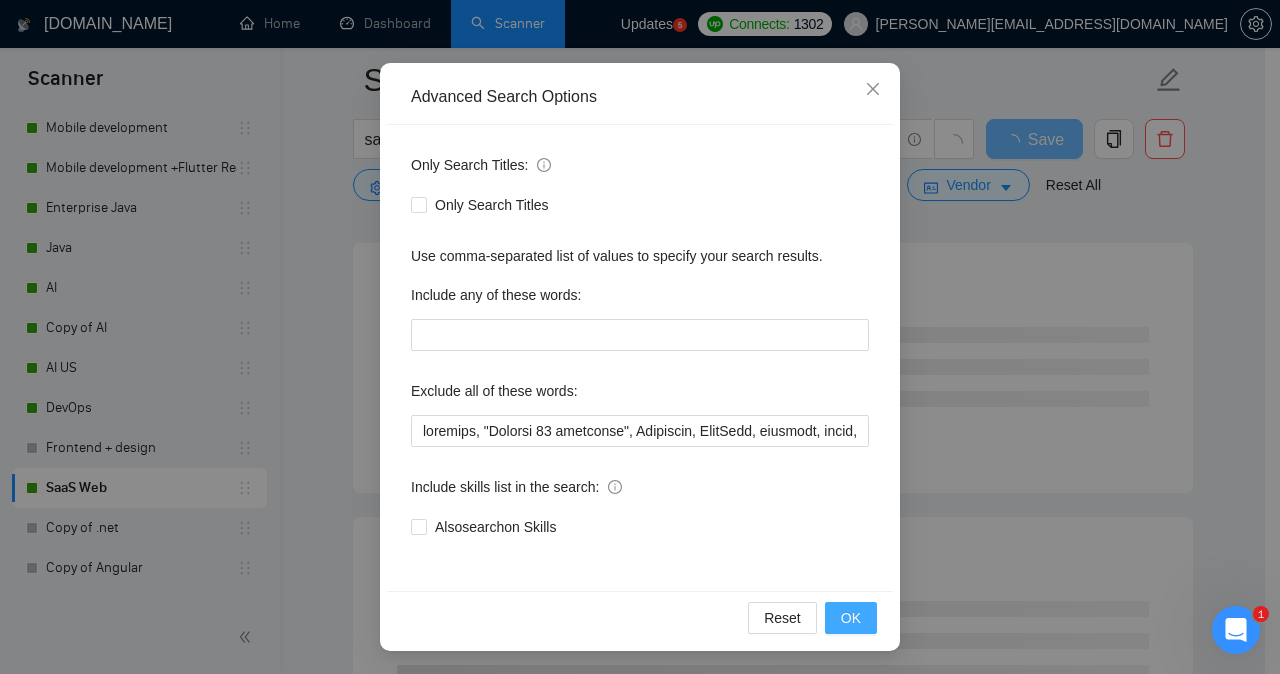 click on "OK" at bounding box center [851, 618] 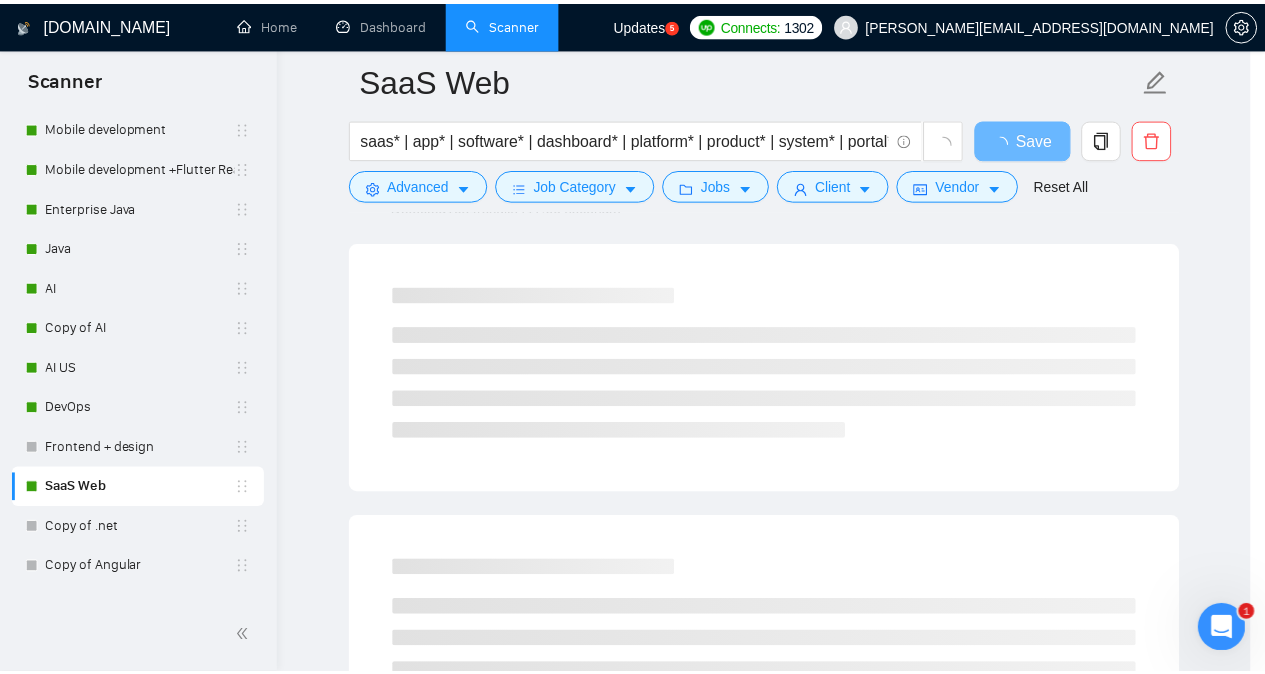 scroll, scrollTop: 57, scrollLeft: 0, axis: vertical 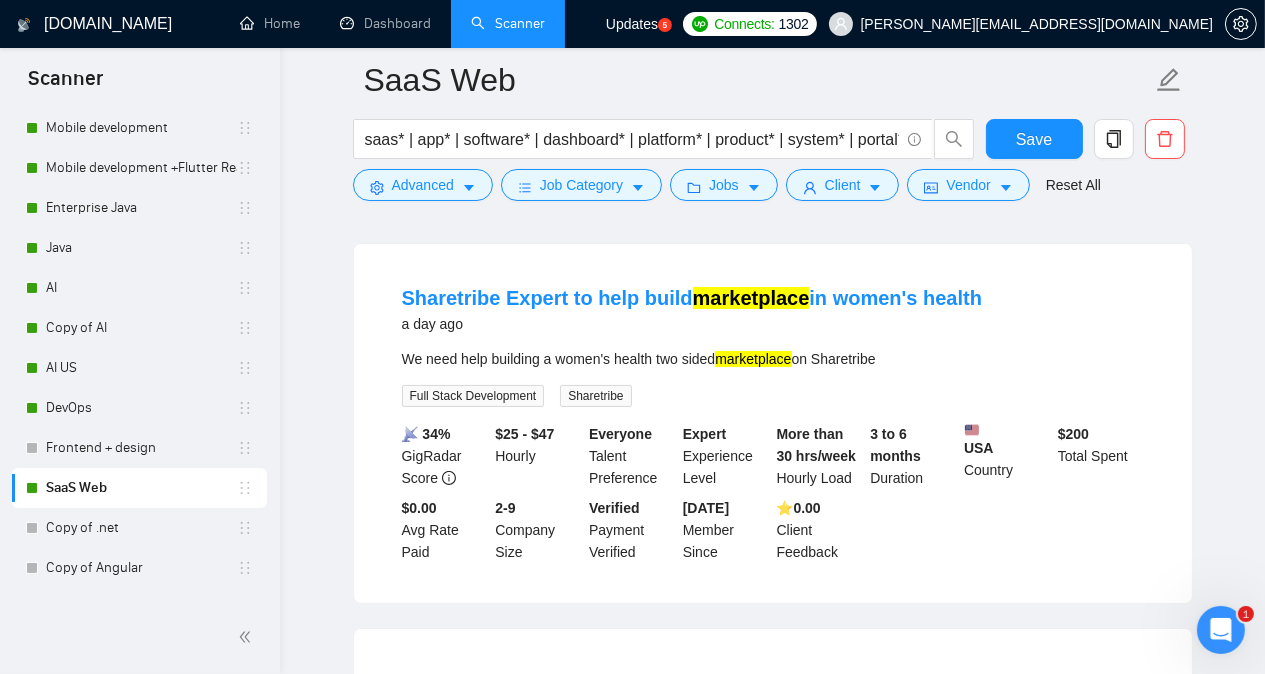 click on "We need help building a women's health two sided  marketplace  on Sharetribe" at bounding box center (773, 359) 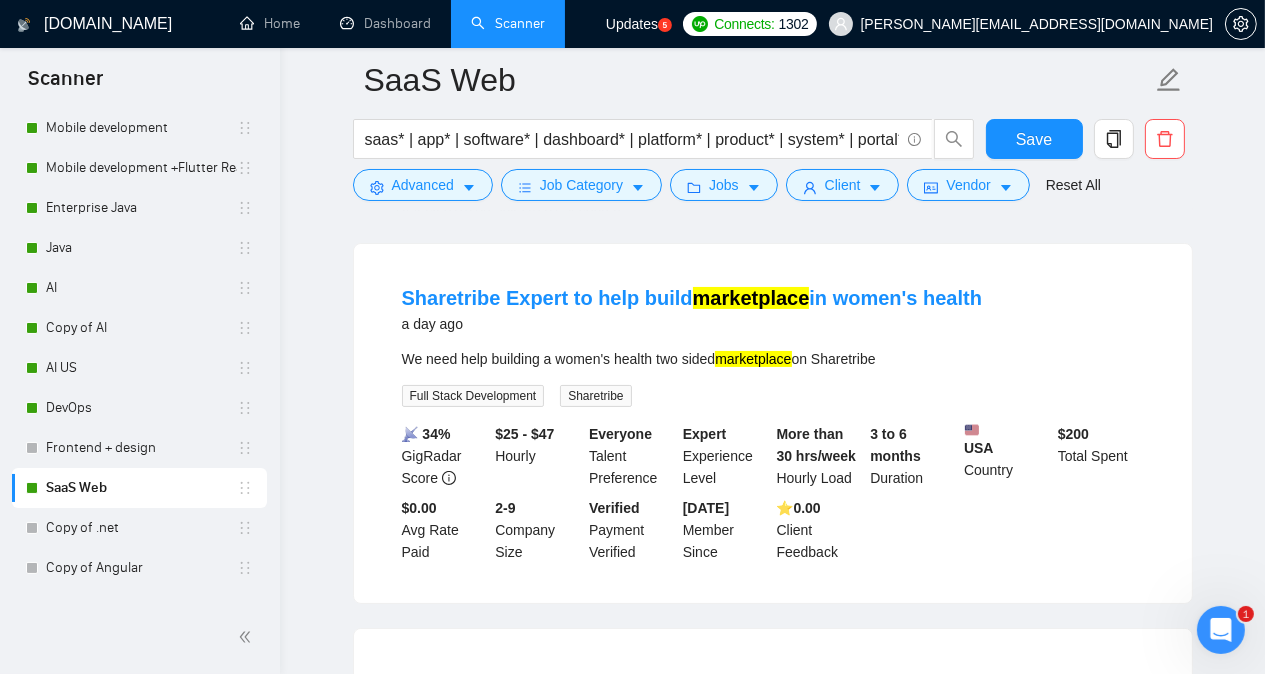 copy on "Sharetribe" 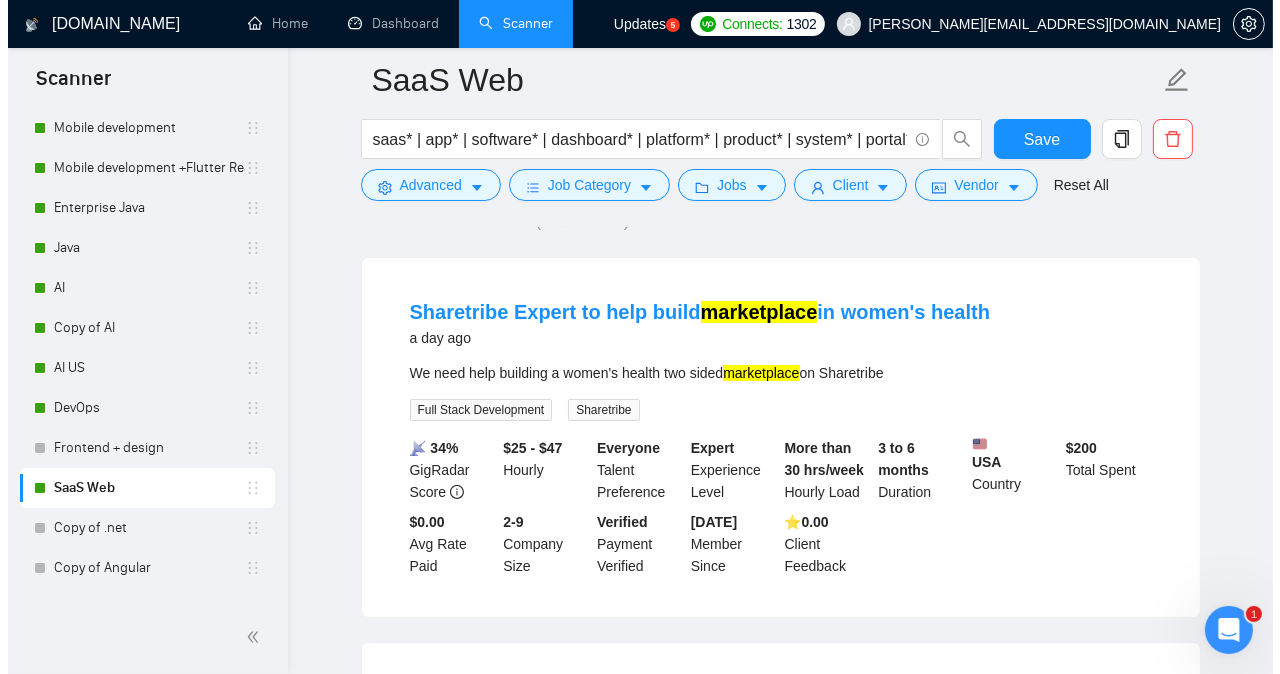 scroll, scrollTop: 160, scrollLeft: 0, axis: vertical 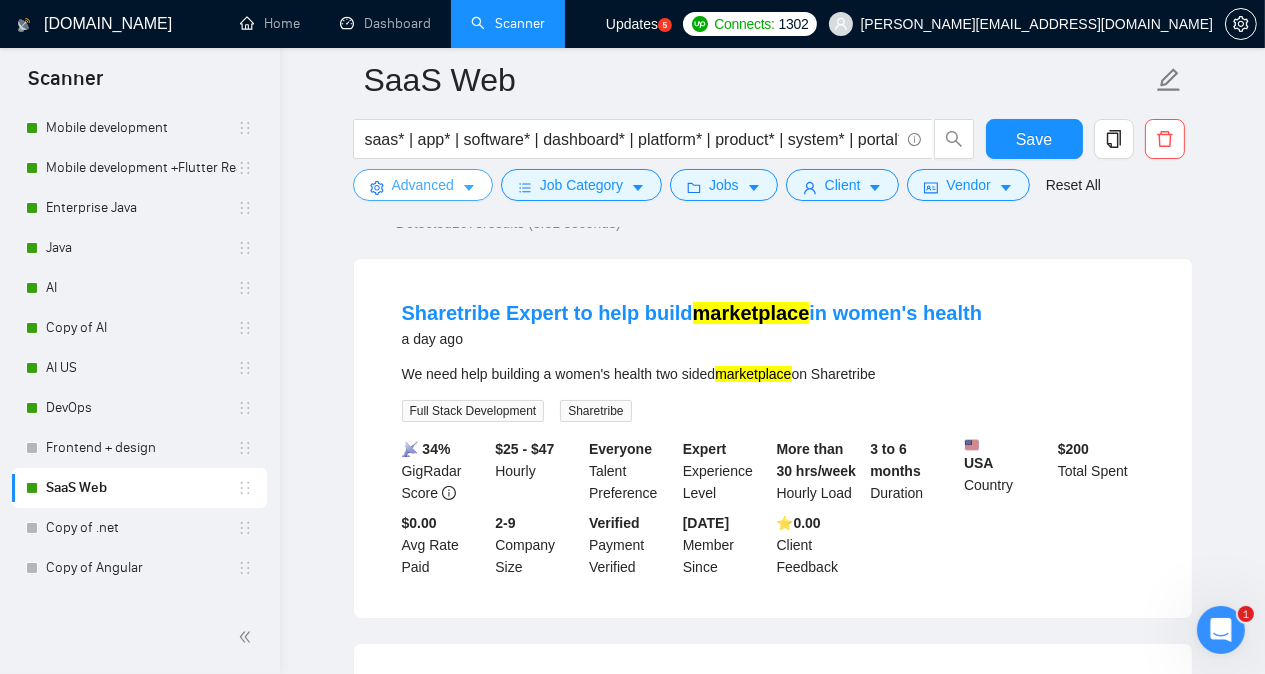 click on "Advanced" at bounding box center (423, 185) 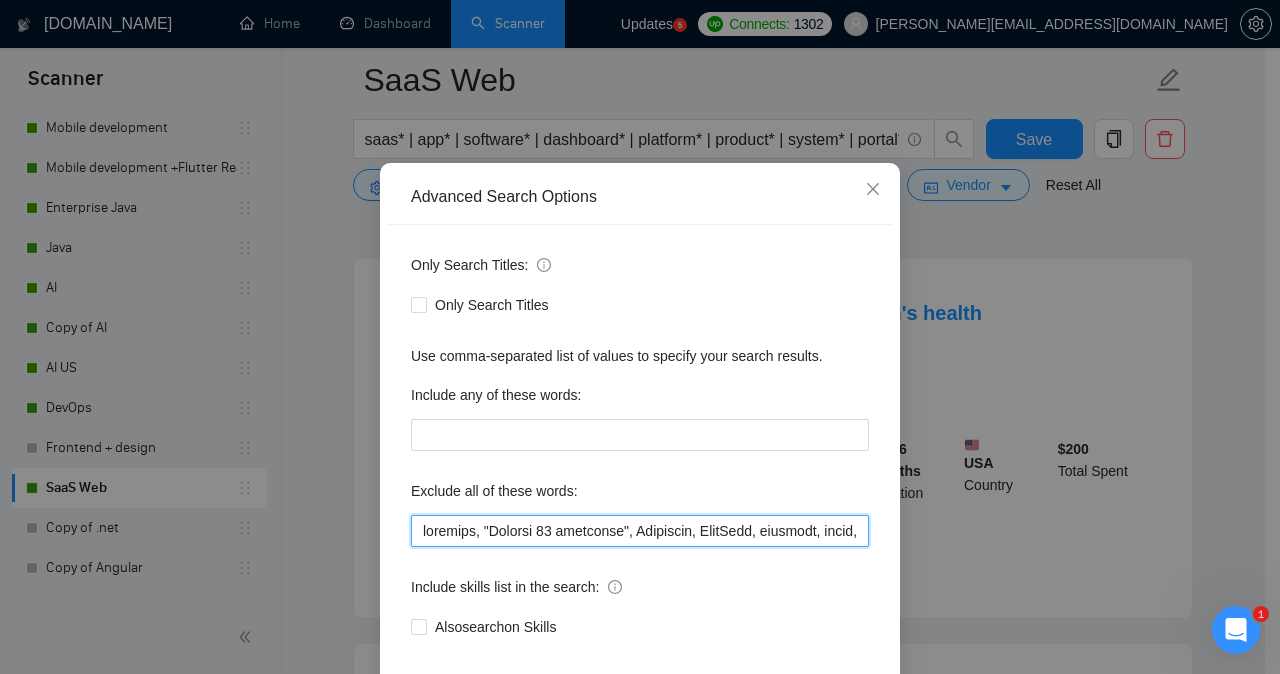 click at bounding box center (640, 531) 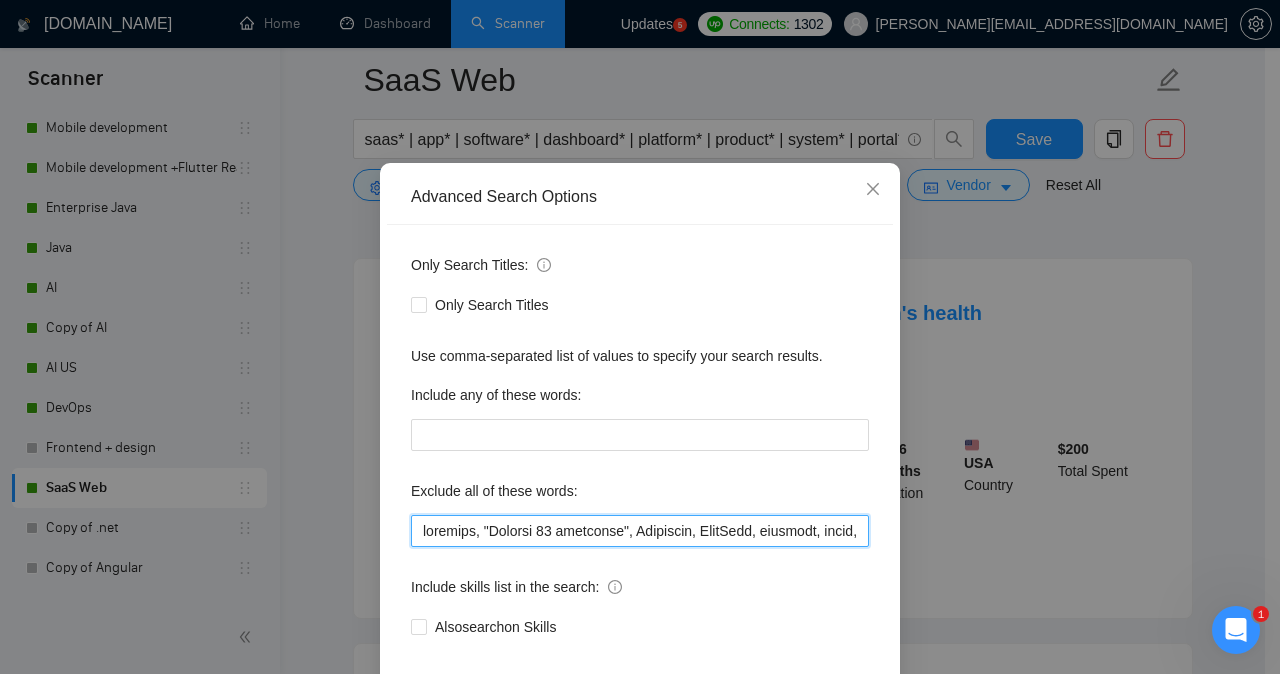 paste on "Sharetribe" 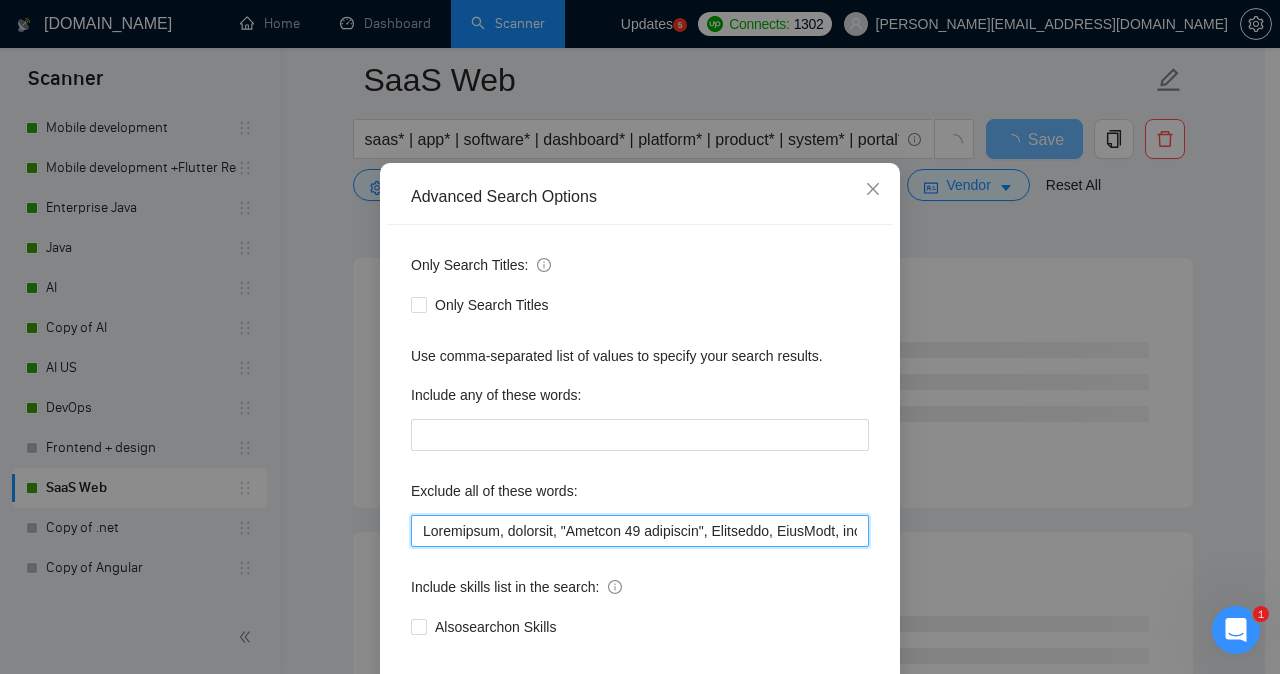 type on "Sharetribe, telegram, "Umbraco 13 developer", Migrating, SureCart, checkout, setup, "Notion expert", showreel, "web page", lovable, SpatialLM, CNC, miniapp*, Macola, Divi, HighLevel, "[DOMAIN_NAME]", Caspio, Mixpanel, "Single Sign-On", "(SSO)", "Google Cloud", EBICS, upload, Gravity, ACF, Zabbix, "[DOMAIN_NAME]", CheckOutChamp, "Google Ads", Electron, vpn, proxy, RevenueHunt, Intune, Entra, issues, animation, PACS, OsiriX, "Scrum Master", shaders, "Three.js", BabylonJS, "[URL]", Replit, encrypted, WMS, "copy writer", FileMaker, tonight, reCAPTCHA, Loveable, "support expert", Spreadsheets, "front end developer", Elixir, installation, GPU, Fibonacci, Install, Forem, account*, "[DOMAIN_NAME]", canva, "Elastic Search", WIX, Quickbooks, AICP, notification*, 365, "GPS systems", Golang, Terraform, EV, strategy, DeFi, Dynamics, indicator, "Twilio developer", ETL, "Visual Basic", "(VB)", emulation, nft, WebEx, Rust, Salatan, assistants, Guidance, HubSpot, Redis, caching, "2-screen", ecwid, Analyst, "FREELANCER ONLY", Op..." 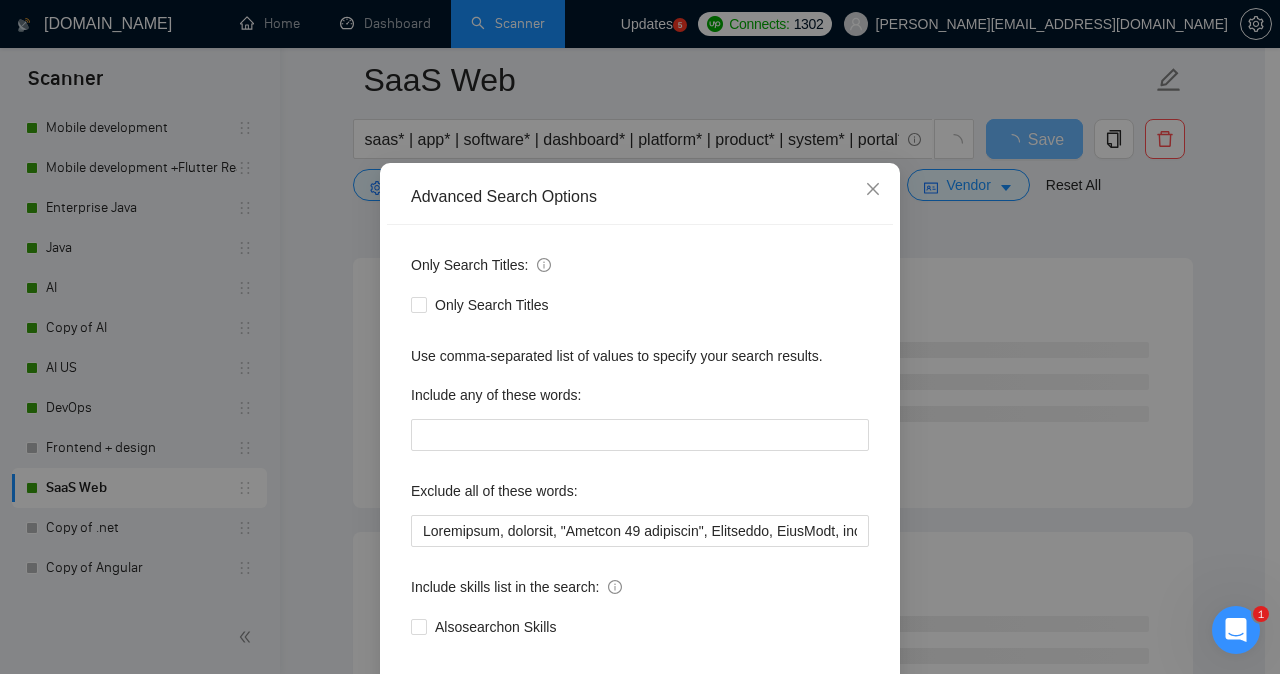 scroll, scrollTop: 157, scrollLeft: 0, axis: vertical 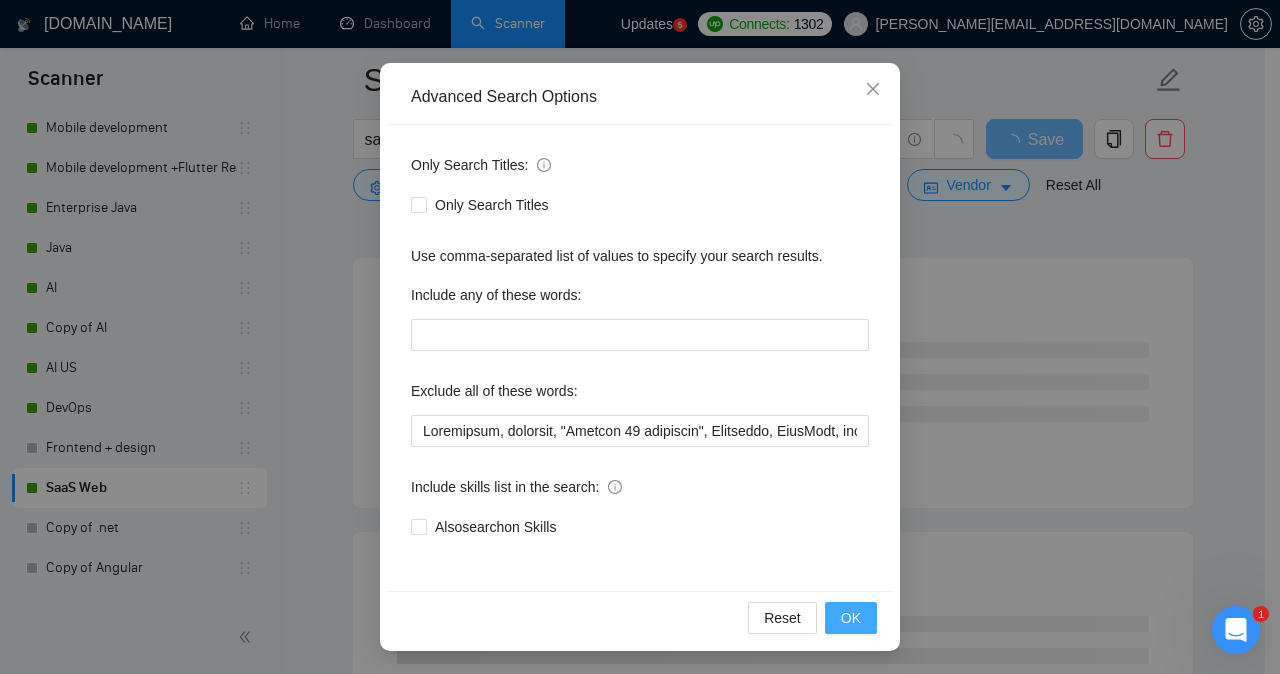 click on "OK" at bounding box center [851, 618] 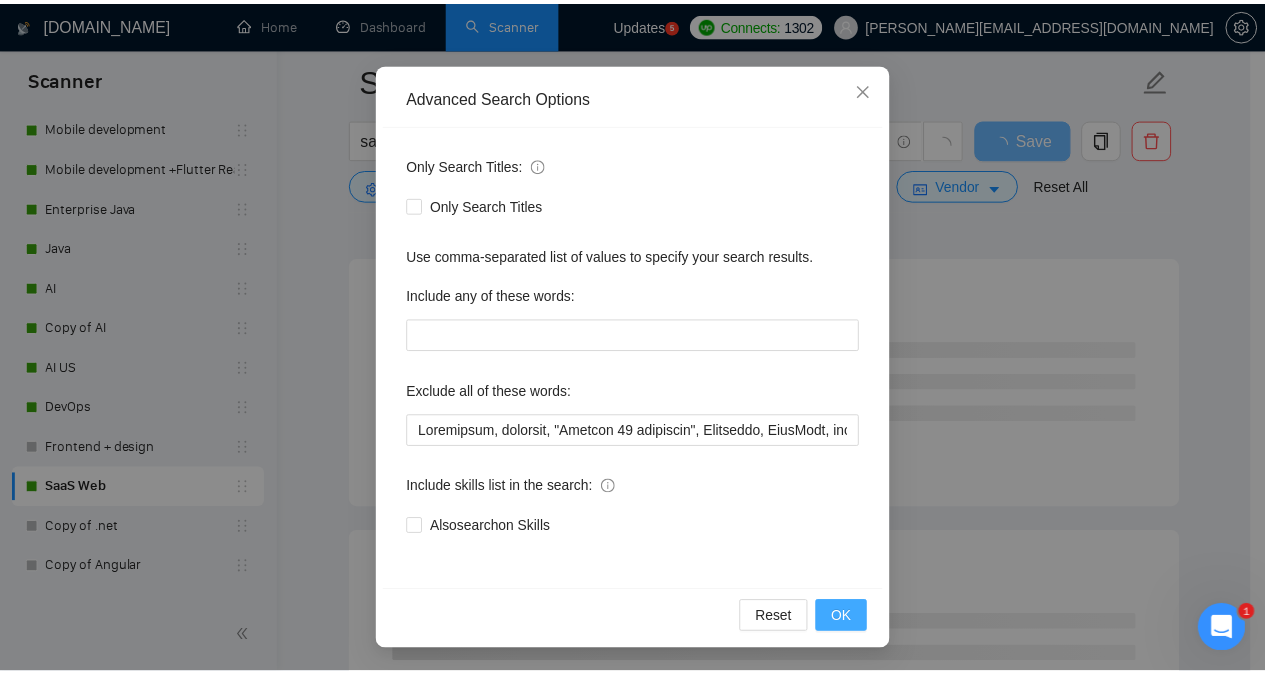 scroll, scrollTop: 57, scrollLeft: 0, axis: vertical 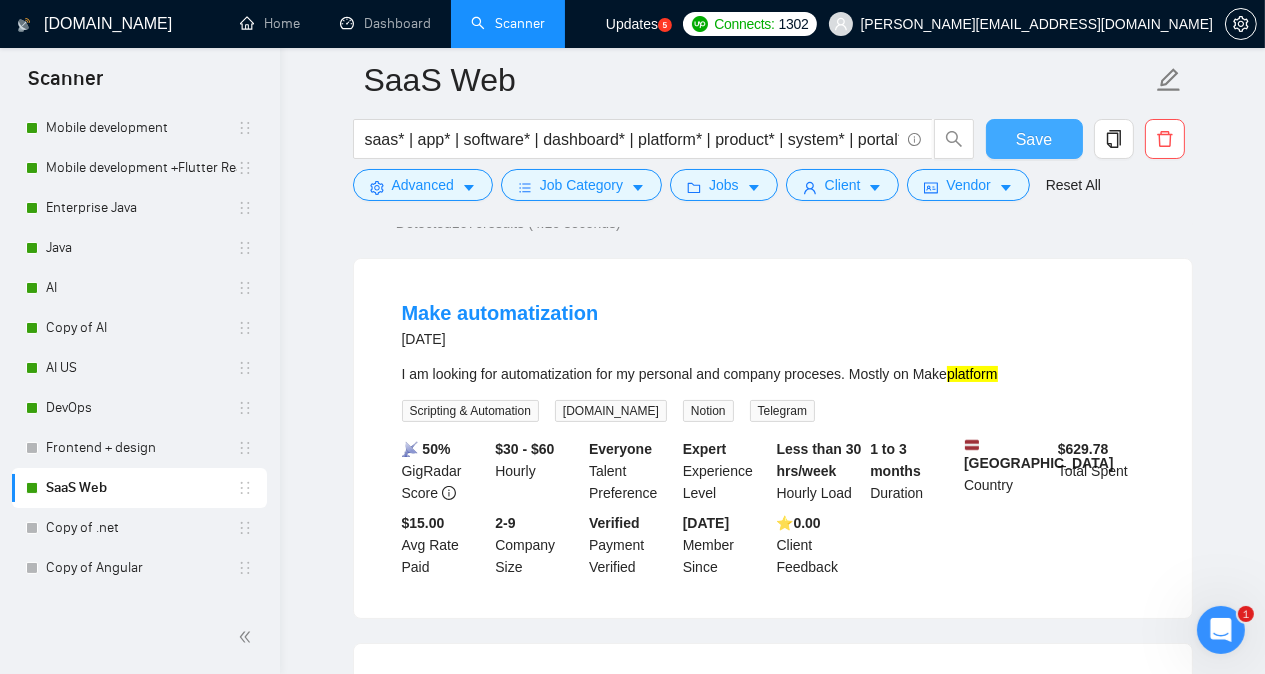 click on "Save" at bounding box center (1034, 139) 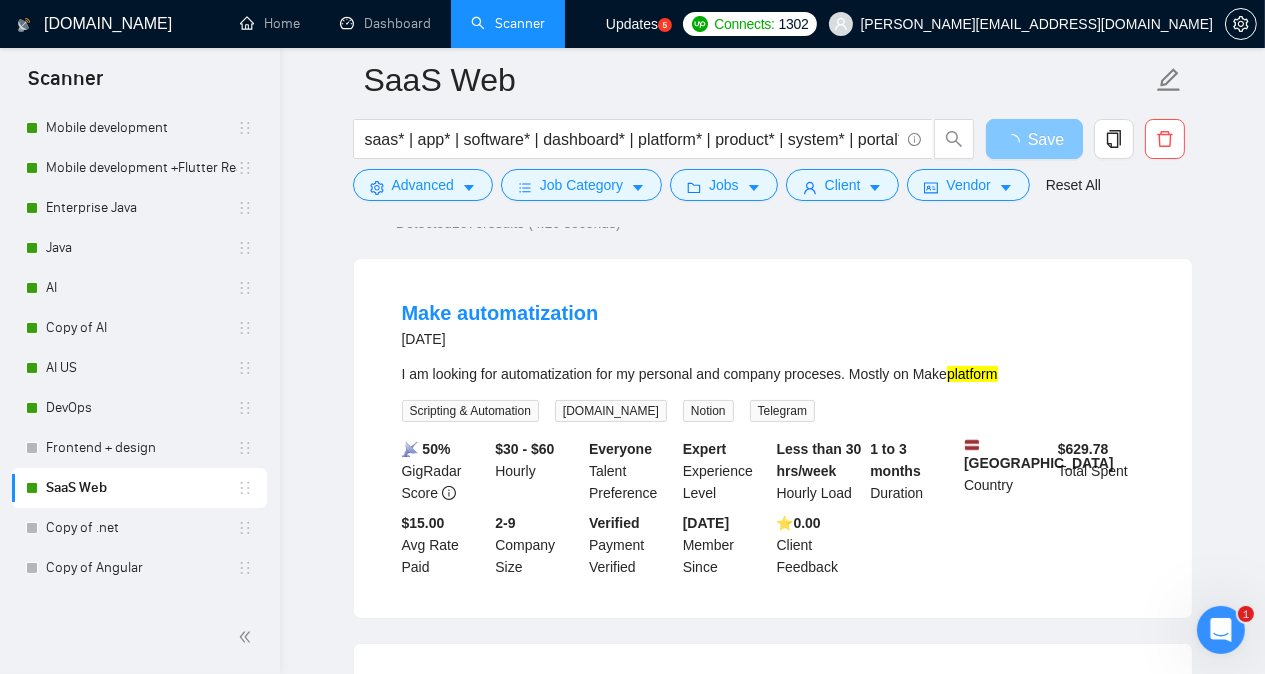 scroll, scrollTop: 0, scrollLeft: 0, axis: both 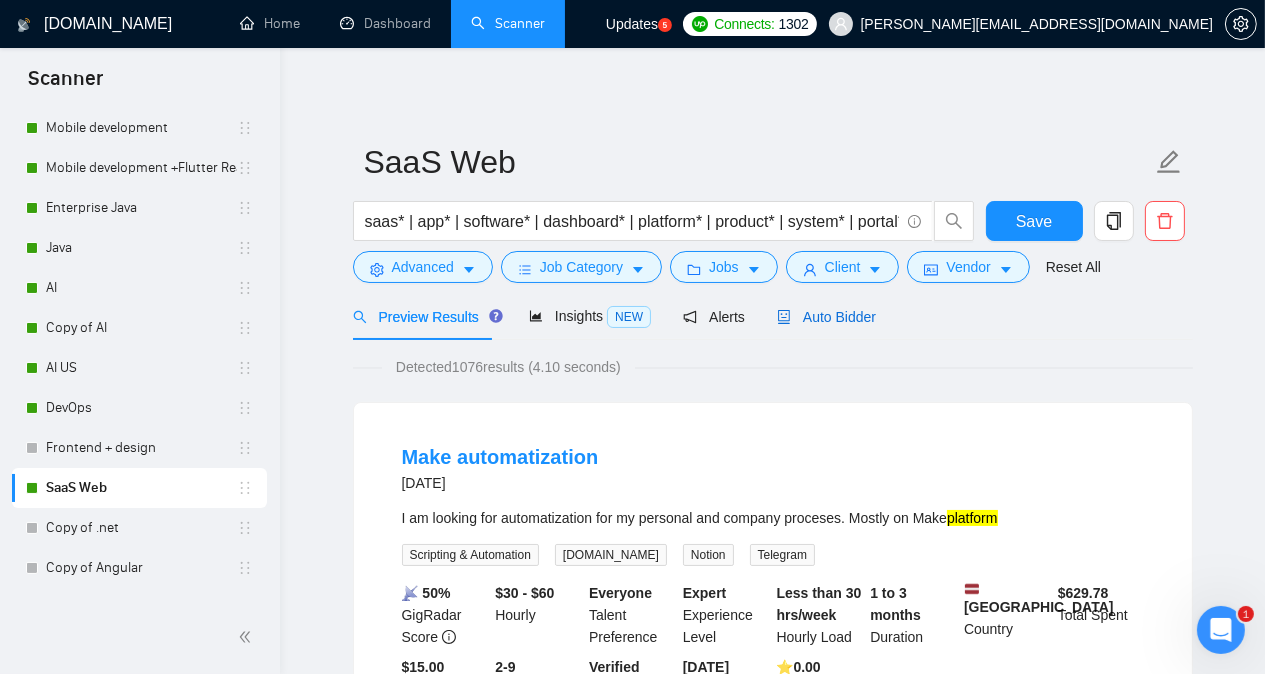 click on "Auto Bidder" at bounding box center (826, 317) 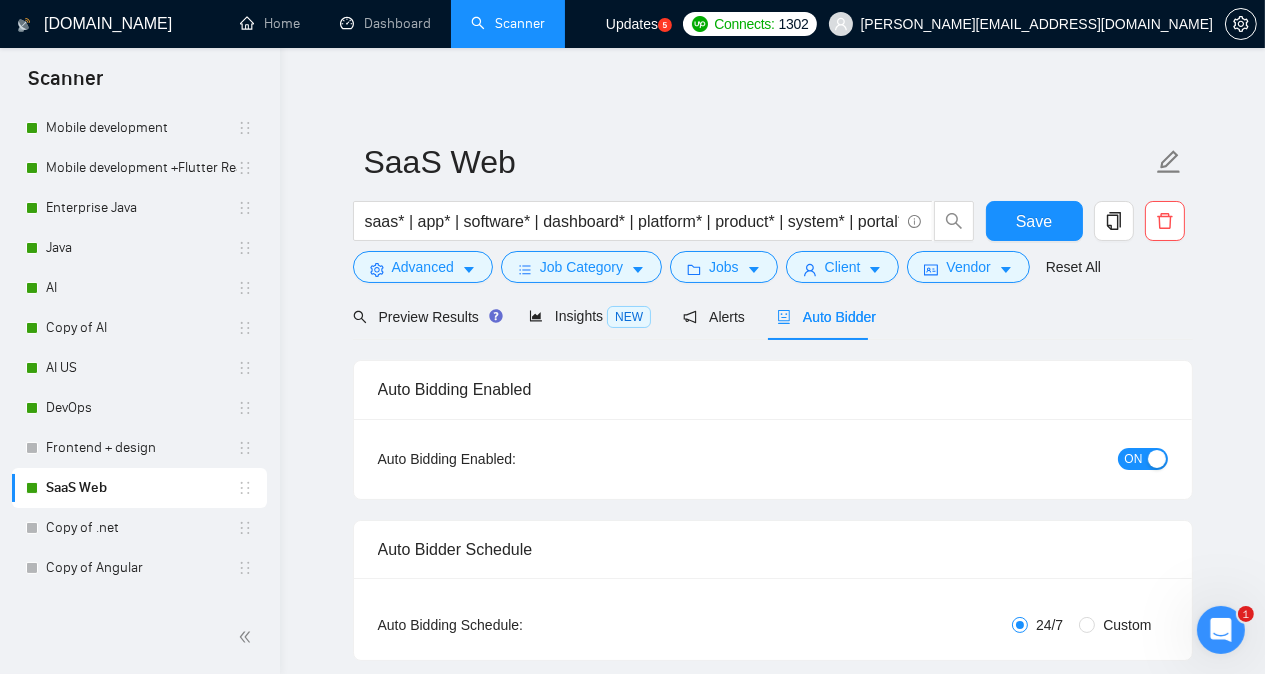 click at bounding box center [1157, 459] 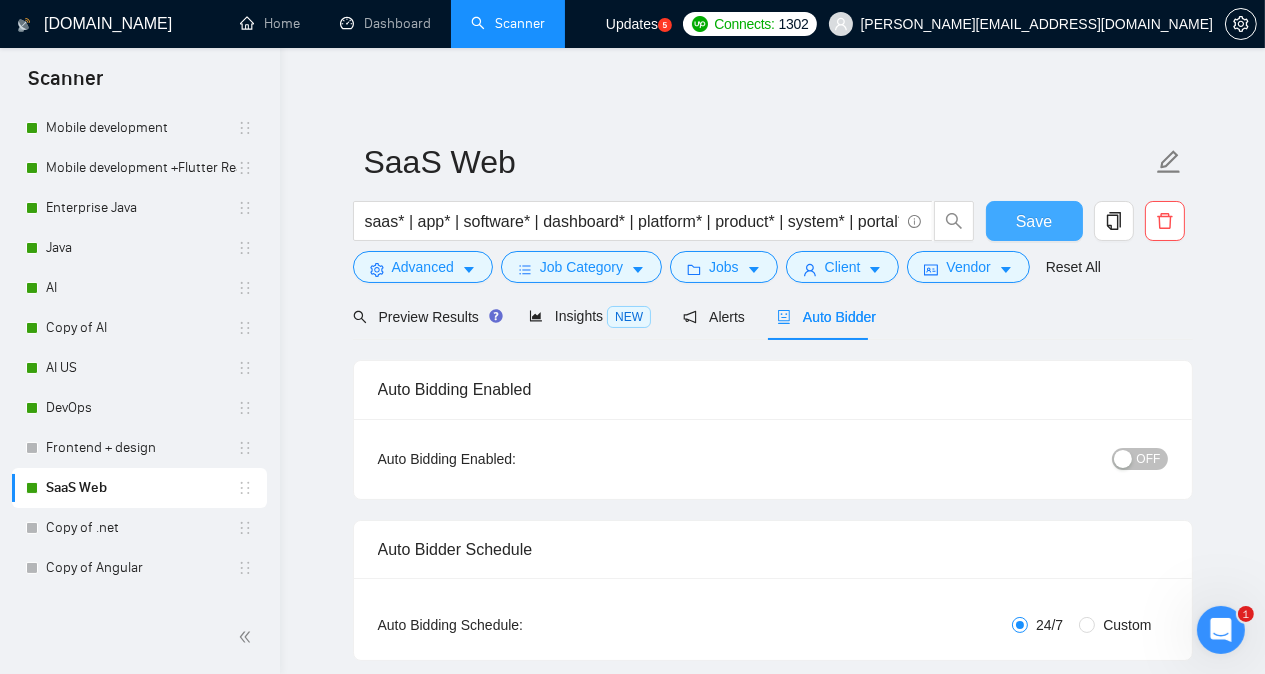 click on "Save" at bounding box center (1034, 221) 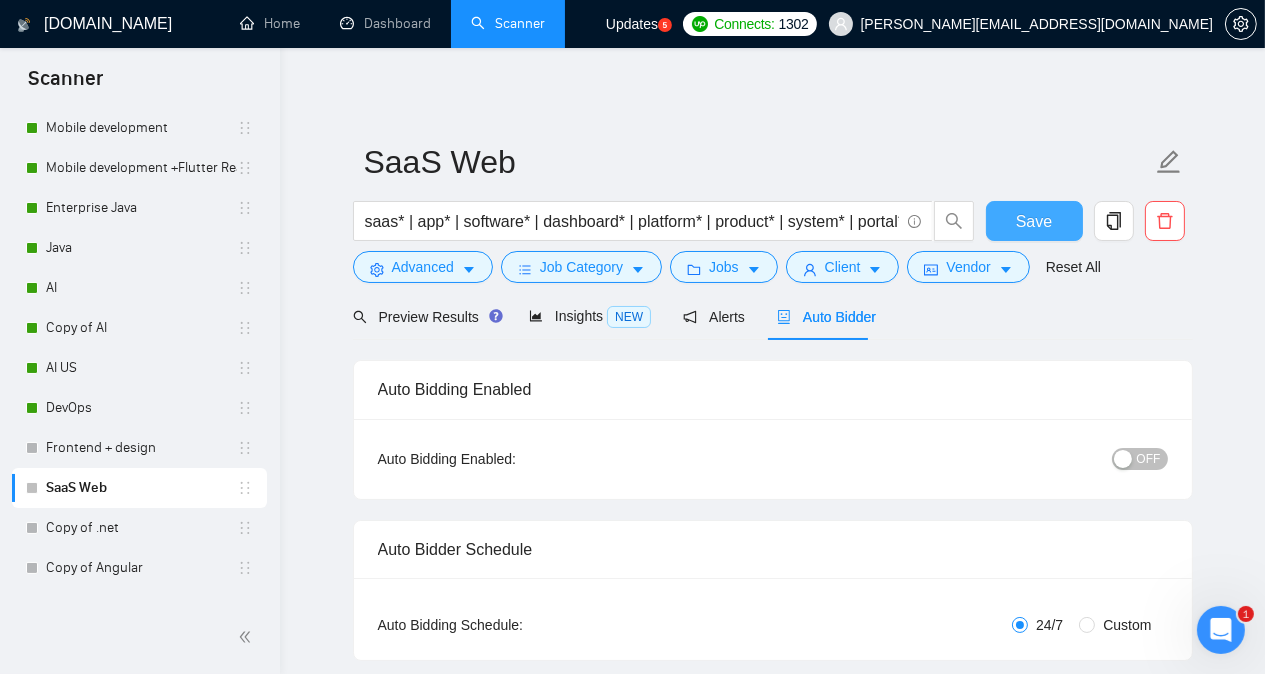 type 